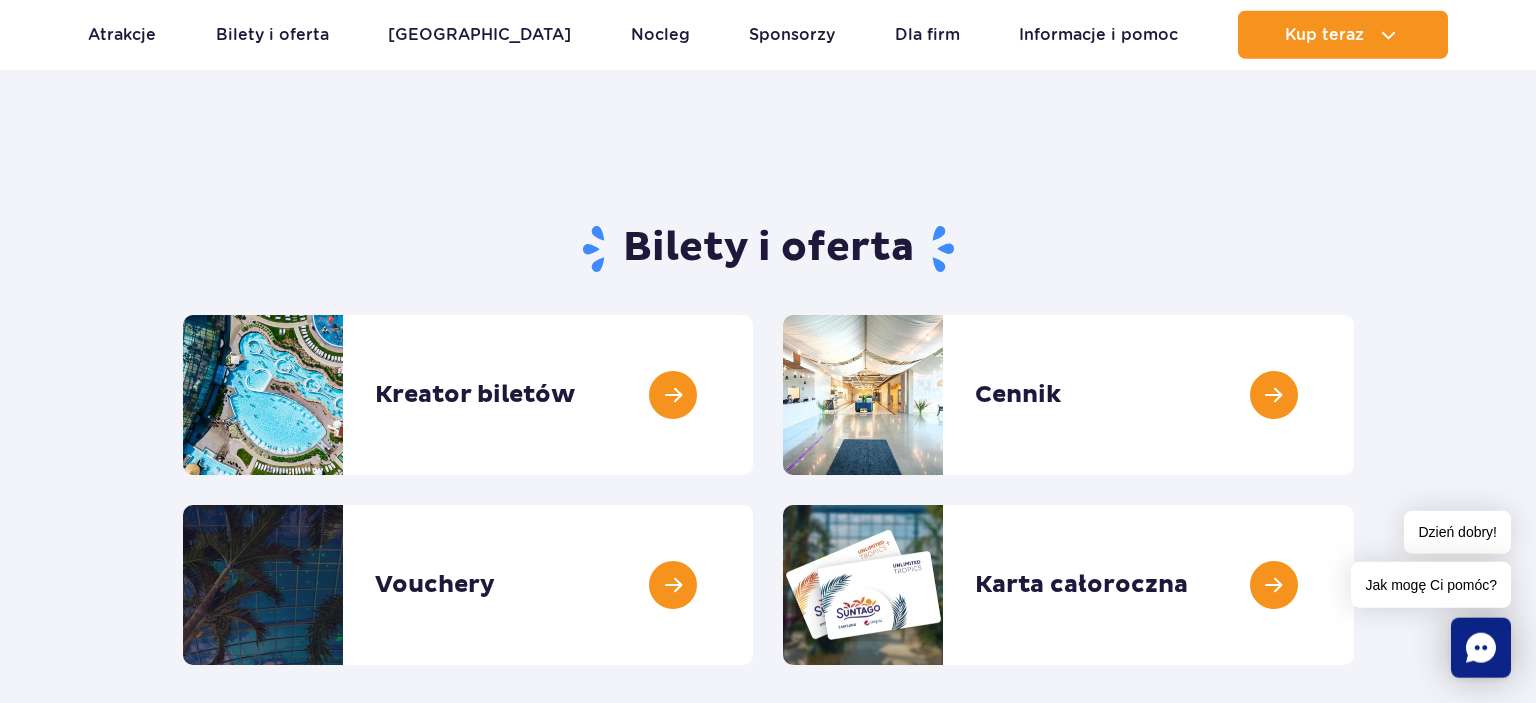 scroll, scrollTop: 105, scrollLeft: 0, axis: vertical 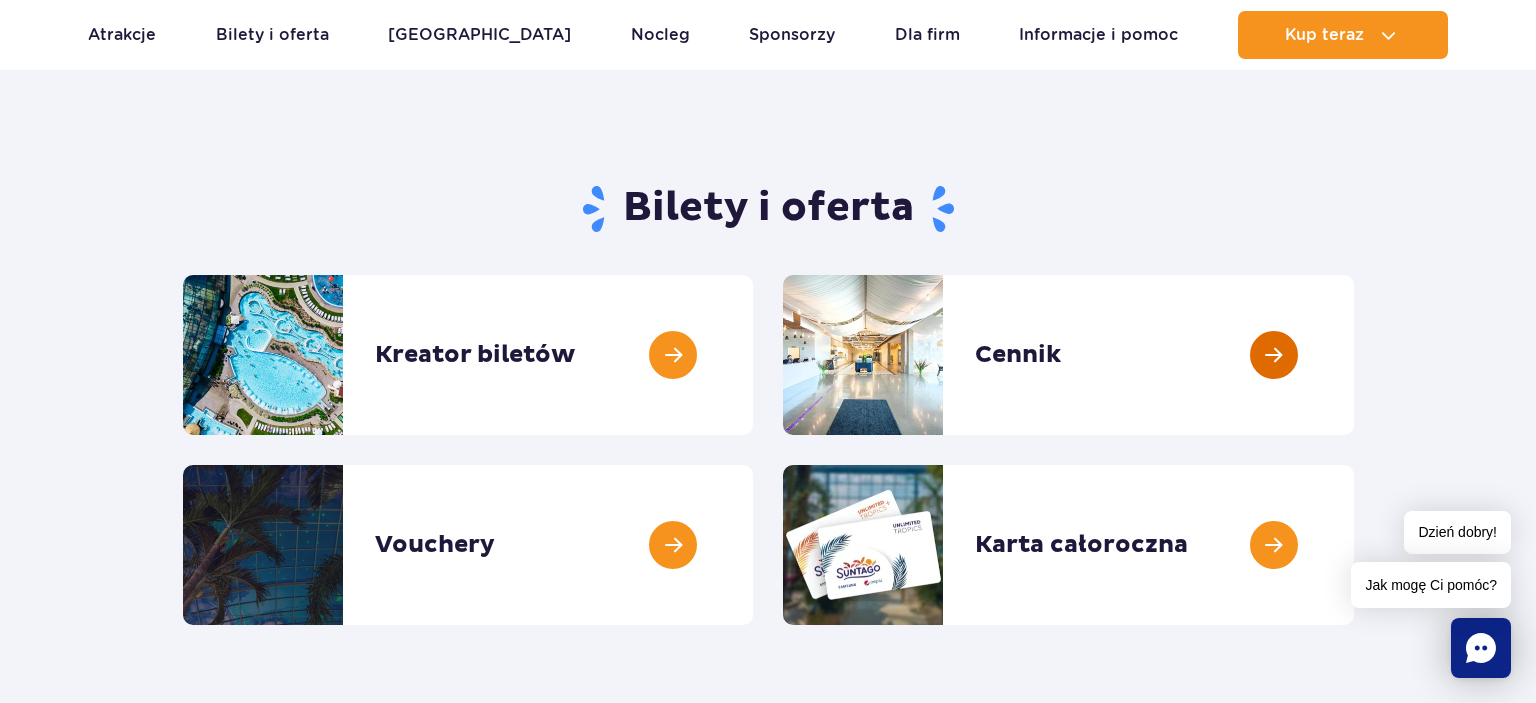 click at bounding box center (1354, 355) 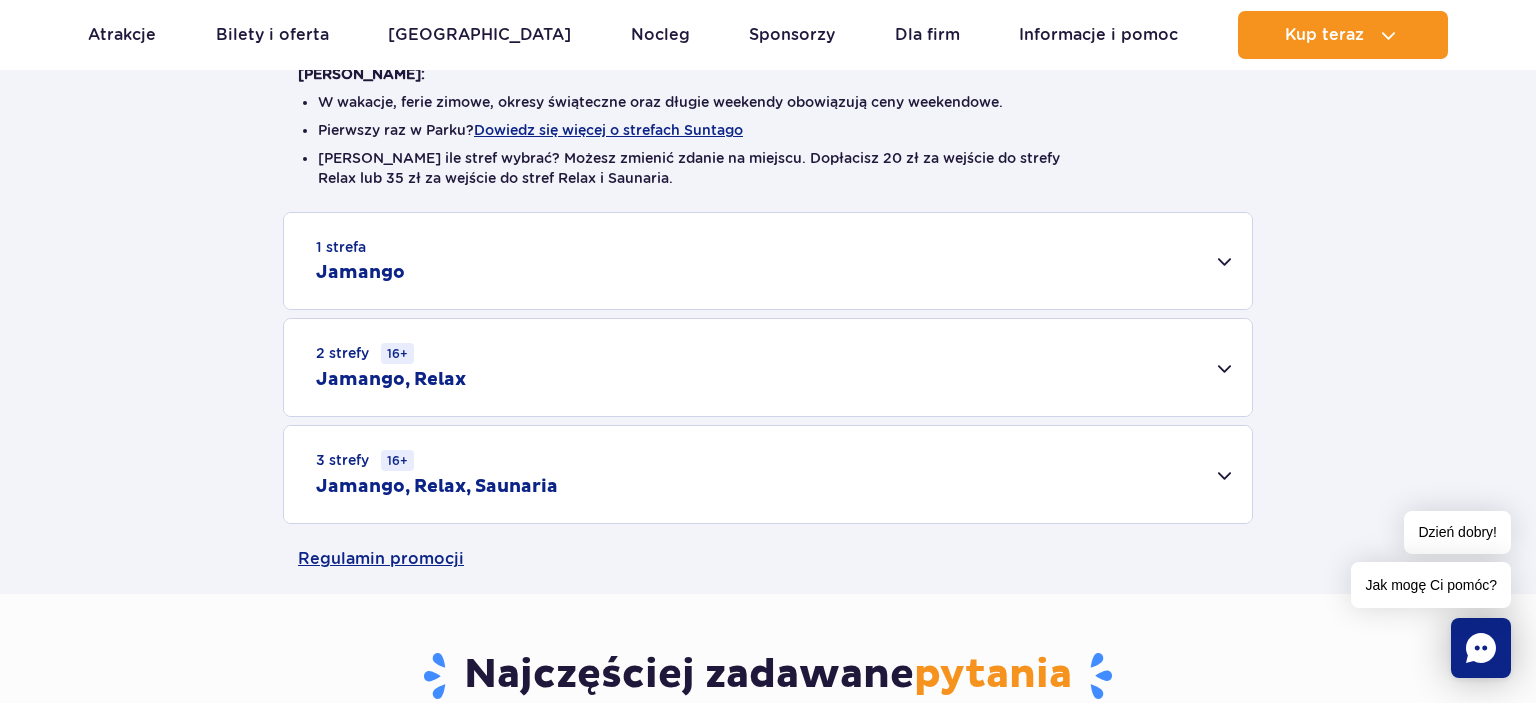 scroll, scrollTop: 422, scrollLeft: 0, axis: vertical 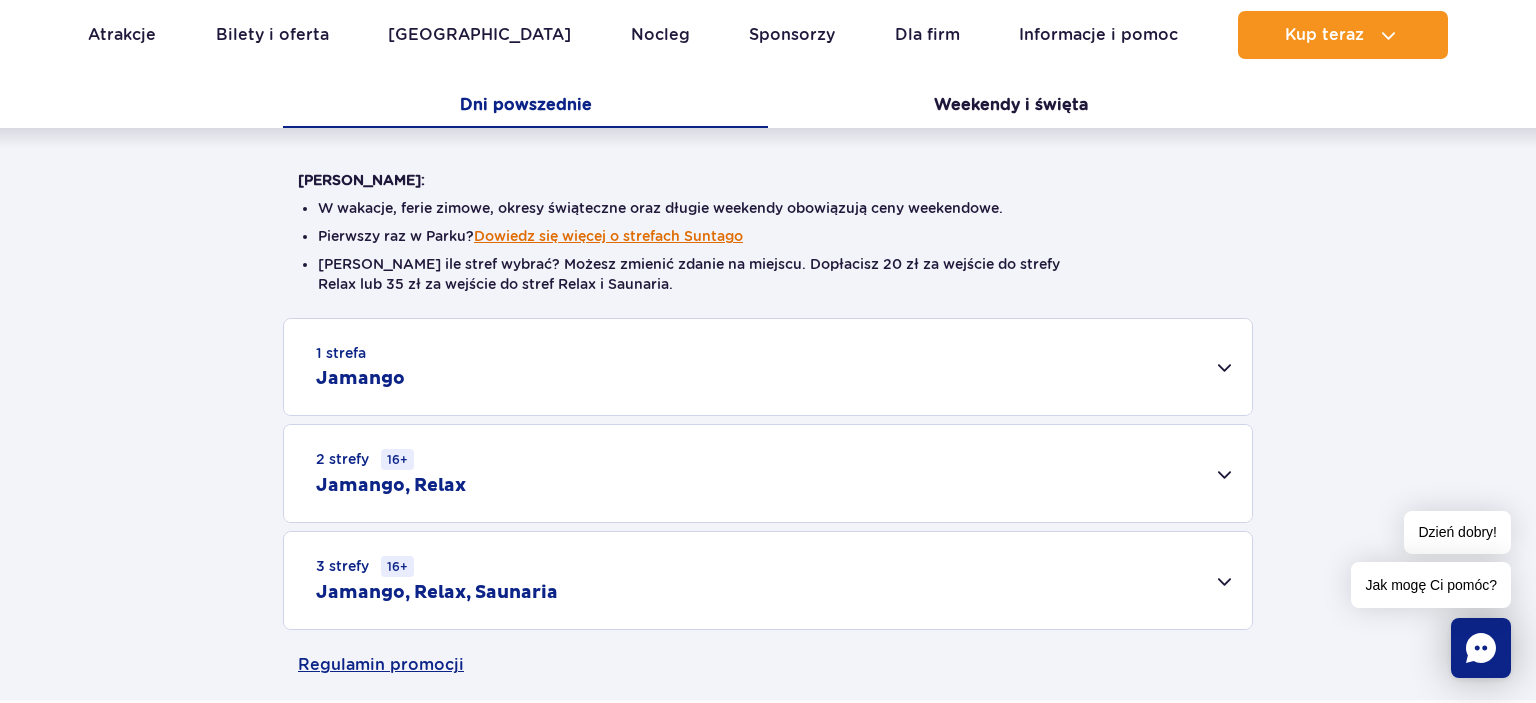 click on "Dowiedz się więcej o strefach Suntago" at bounding box center (608, 236) 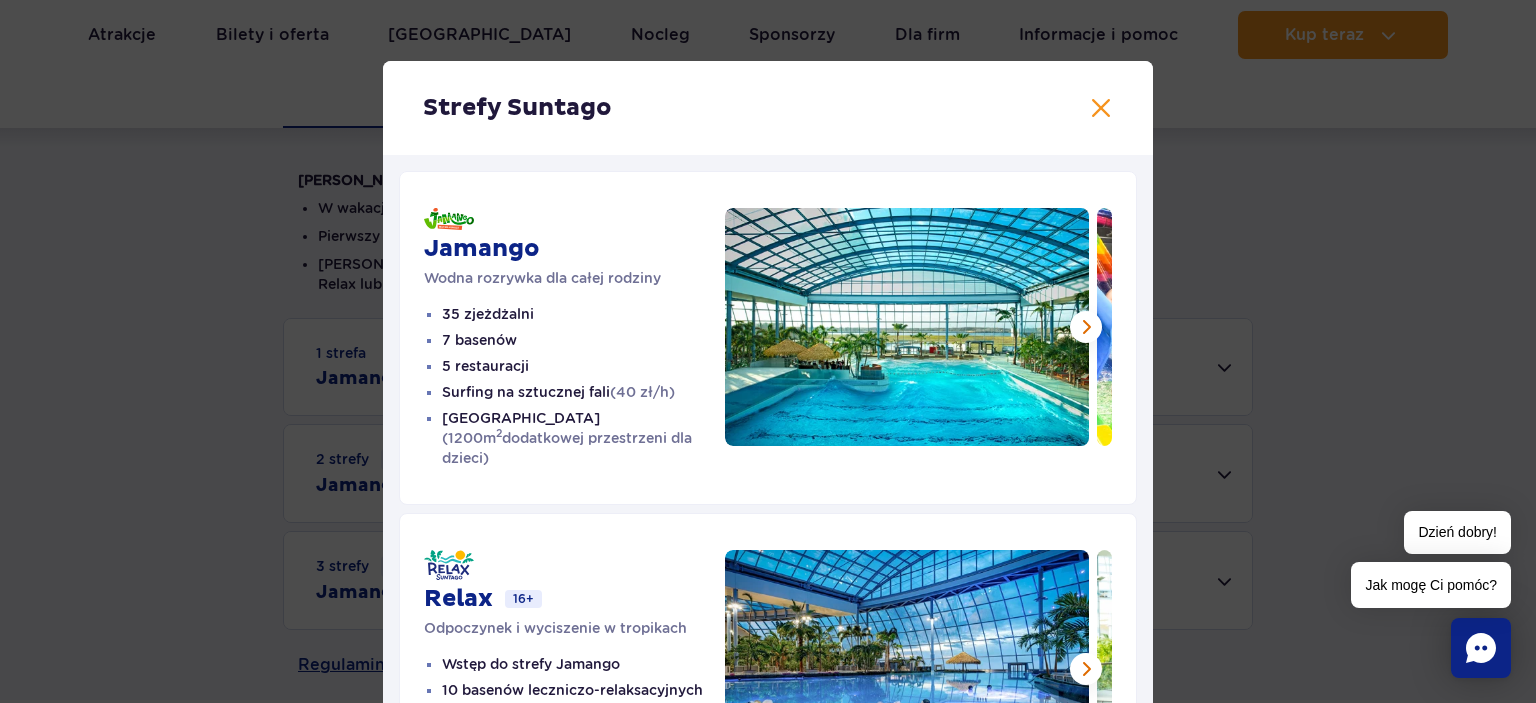 scroll, scrollTop: 0, scrollLeft: 0, axis: both 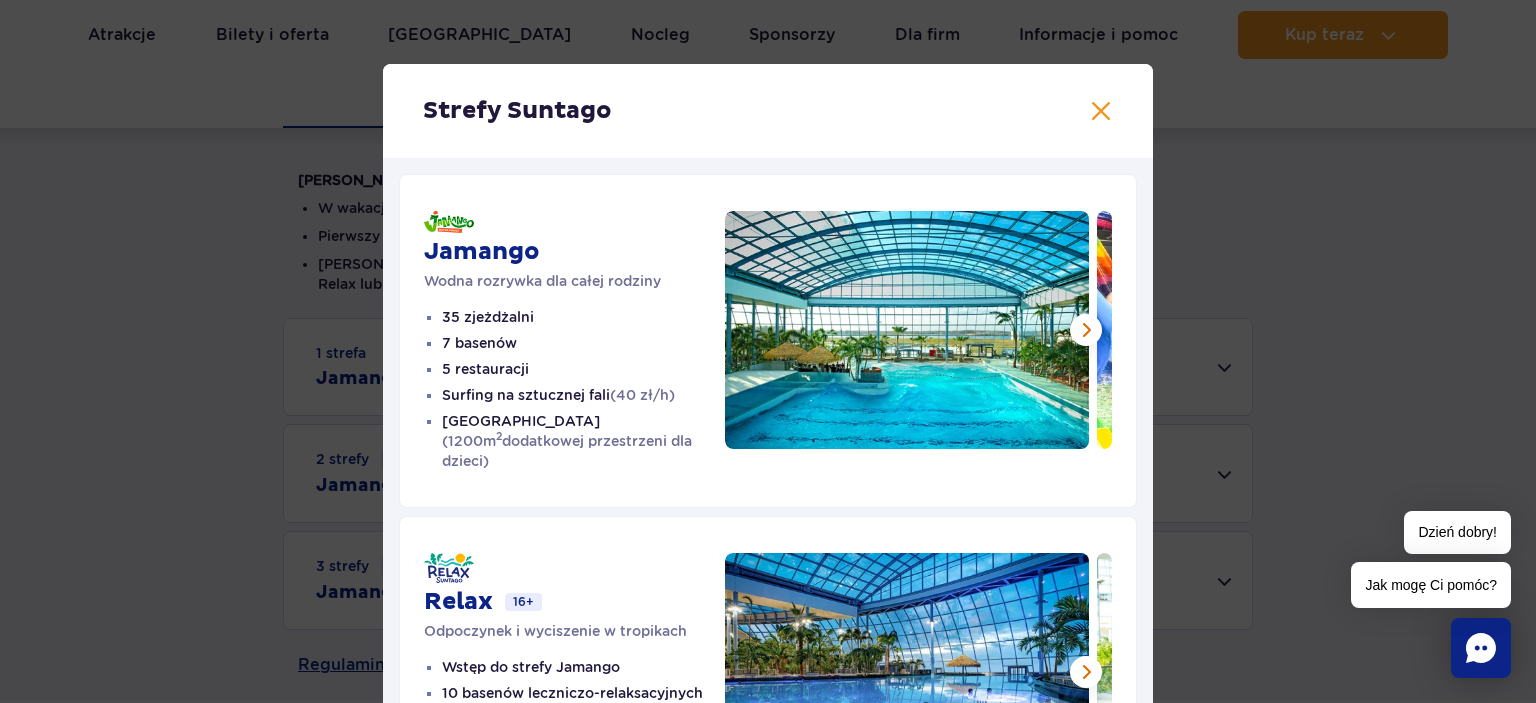 click on "Strefy Suntago" at bounding box center (768, 111) 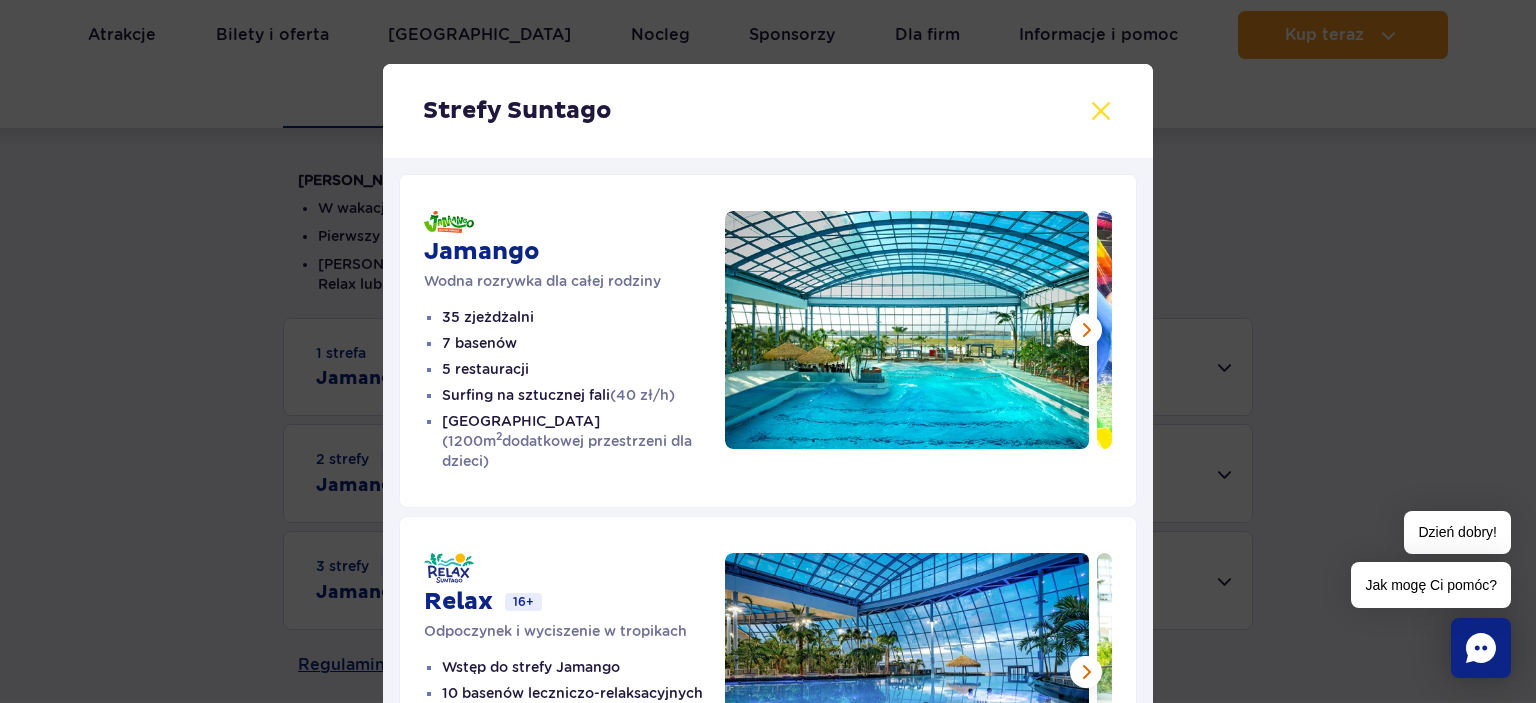 click at bounding box center (1101, 111) 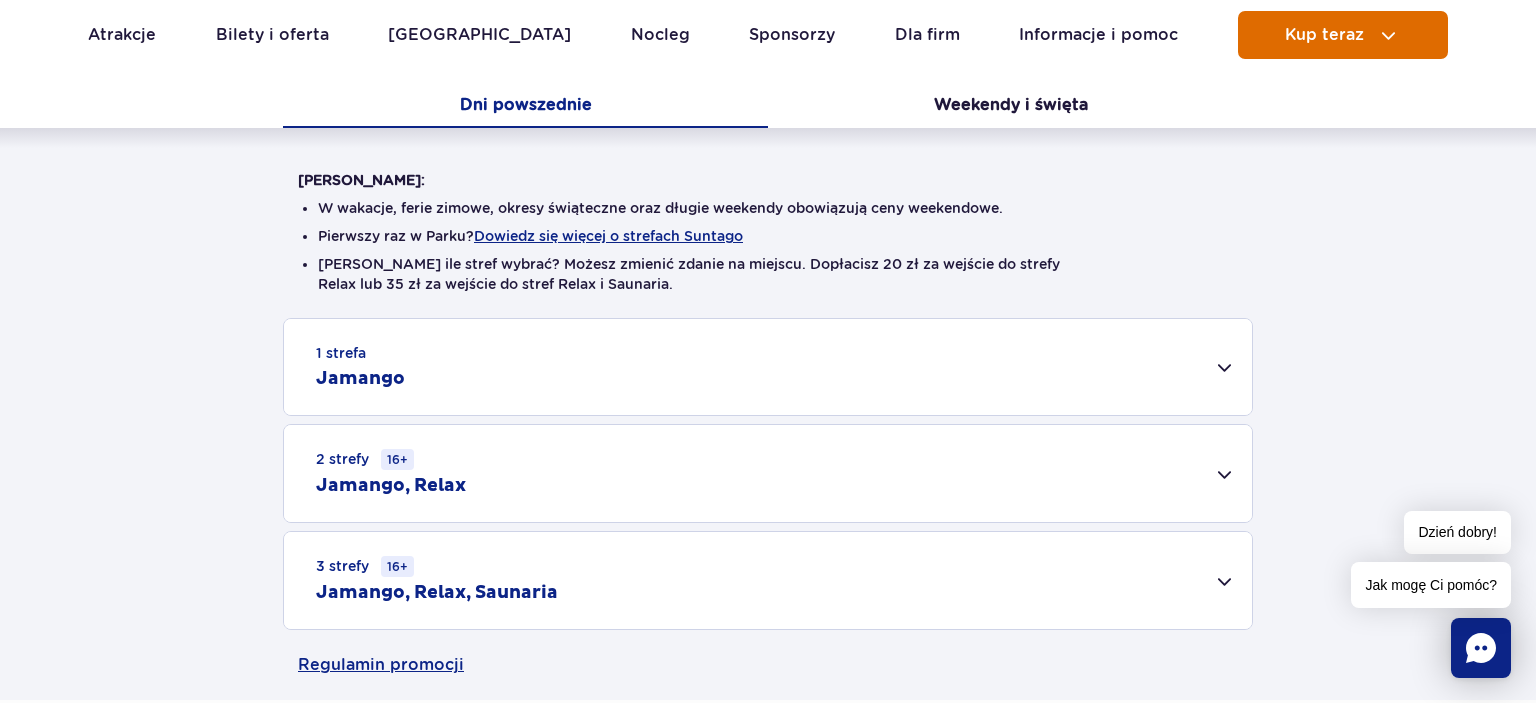 click on "Kup teraz" at bounding box center (1343, 35) 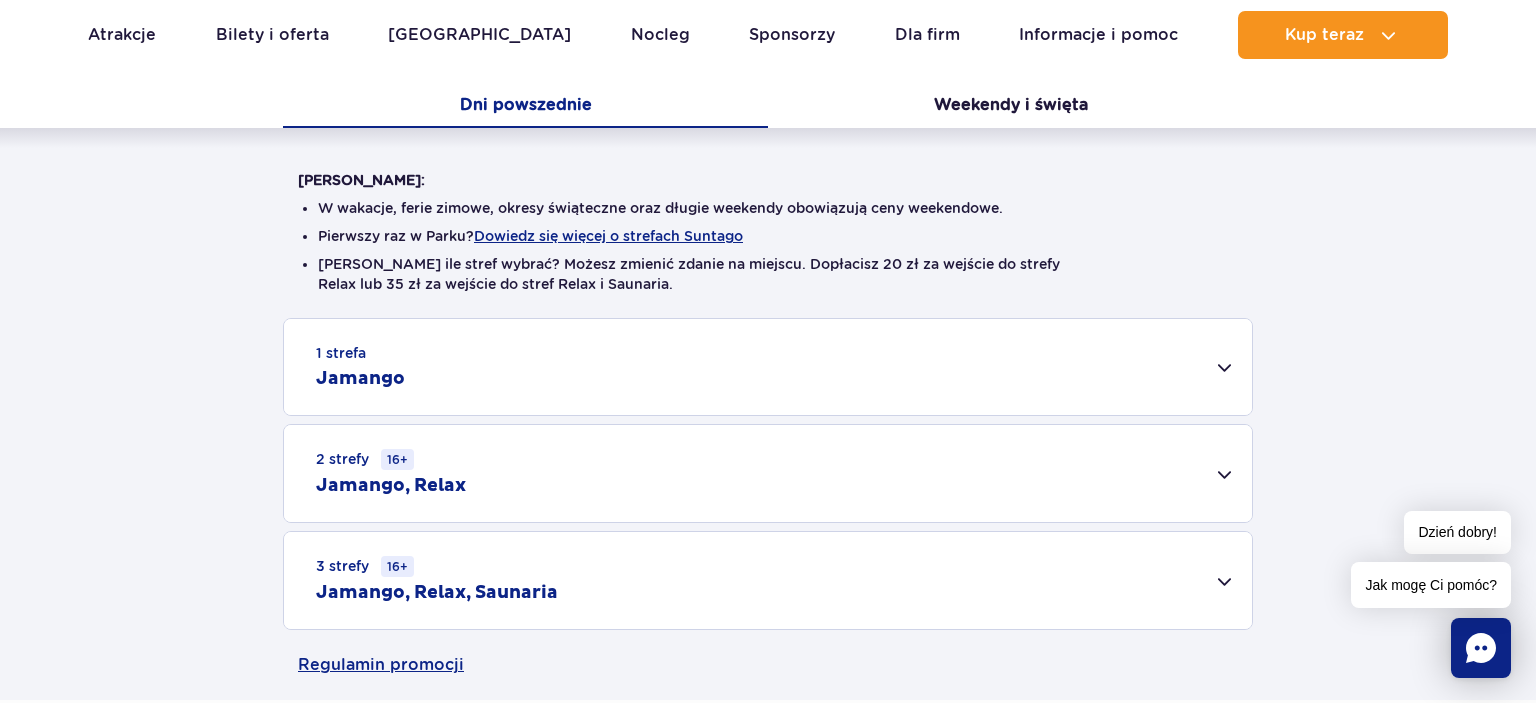 click on "Warto wiedzieć:
W wakacje, ferie zimowe, okresy świąteczne oraz długie weekendy obowiązują ceny weekendowe.
Pierwszy raz w Parku?  Dowiedz się więcej o strefach Suntago
Nie wiesz ile stref wybrać? Możesz zmienić zdanie na miejscu. Dopłacisz 20 zł za wejście do strefy  Relax lub 35 zł za wejście do stref Relax i Saunaria.
1 strefa
Jamango
Dorosły  (18 – 65 lat) /  Nastolatek  (16 – 18 lat)
Ten sam dzień
1-13 dni 2h 95" at bounding box center [768, 379] 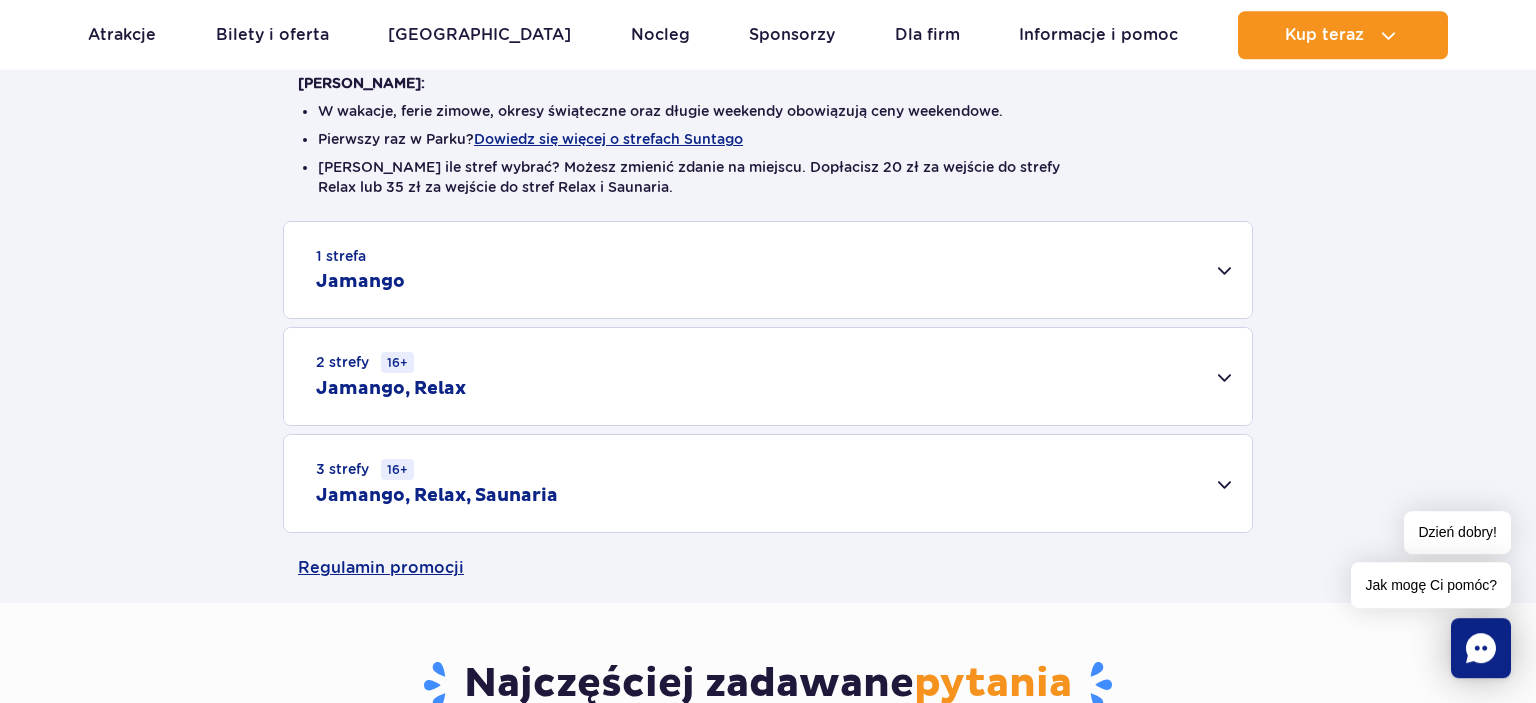 scroll, scrollTop: 422, scrollLeft: 0, axis: vertical 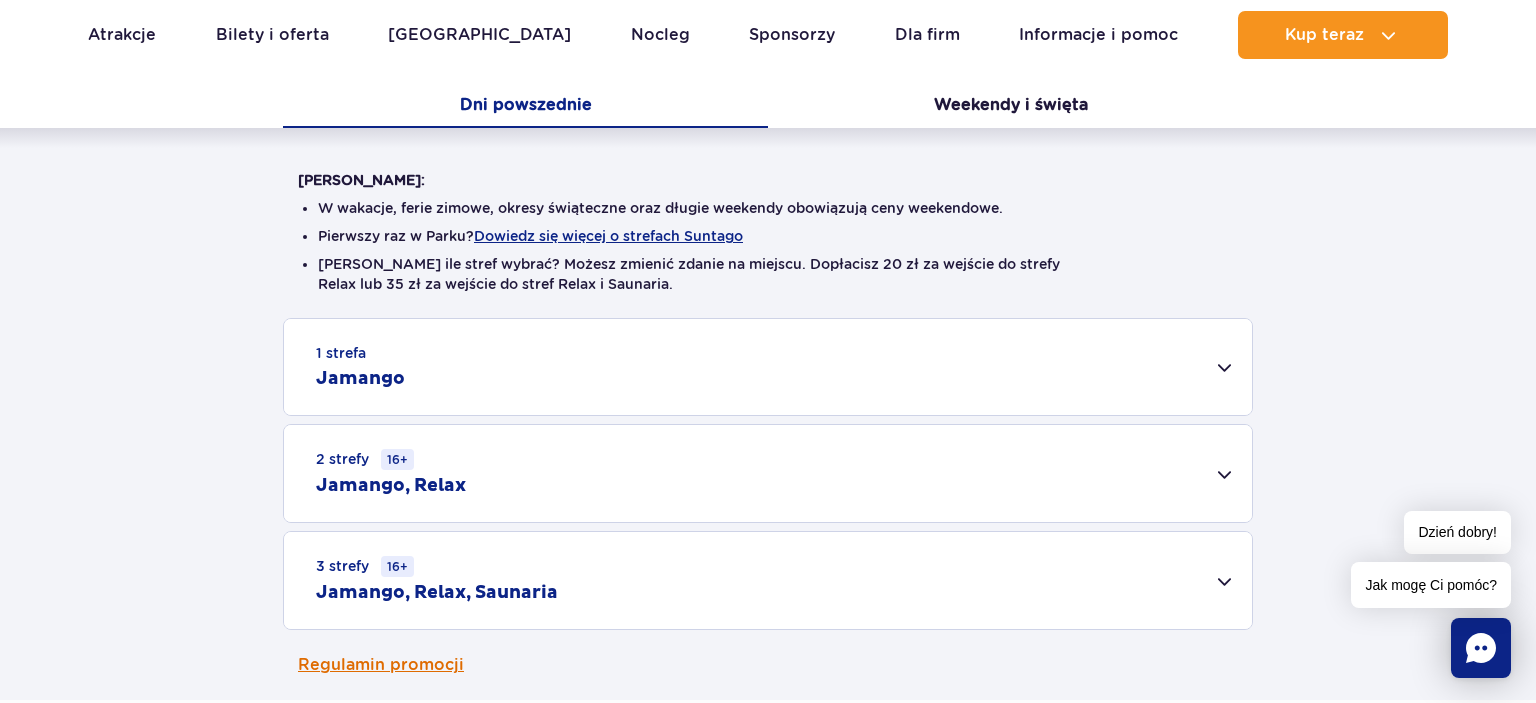 click on "Regulamin promocji" at bounding box center (768, 665) 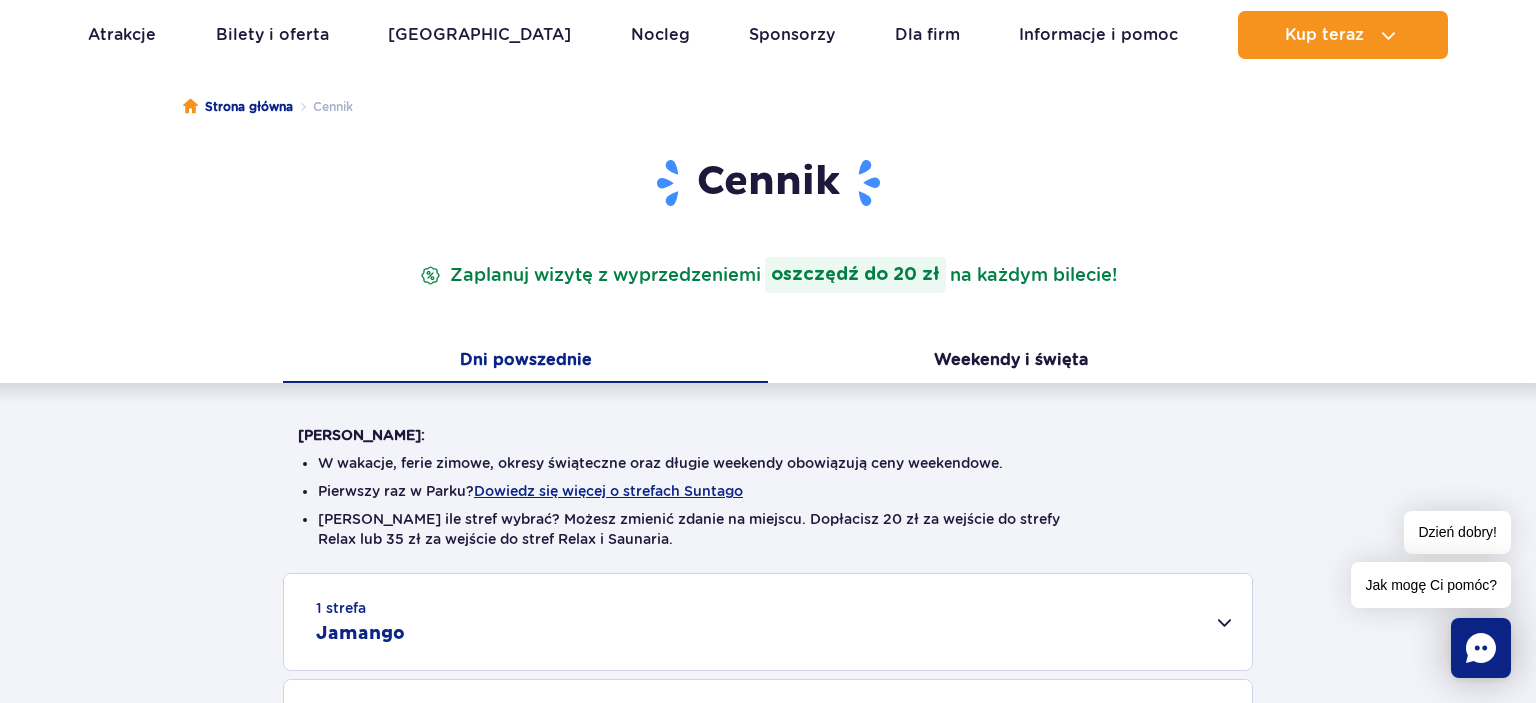 scroll, scrollTop: 0, scrollLeft: 0, axis: both 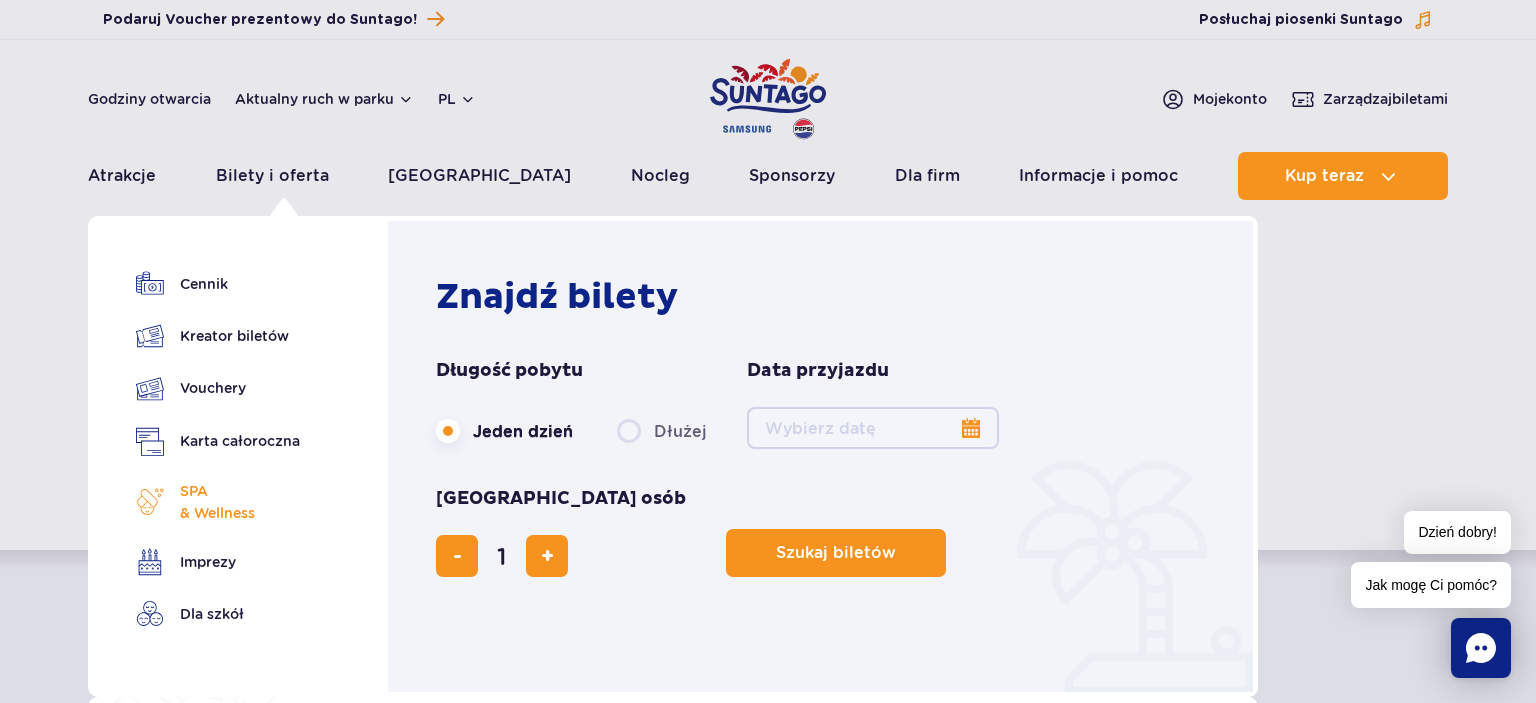 click on "SPA  & Wellness" at bounding box center (218, 502) 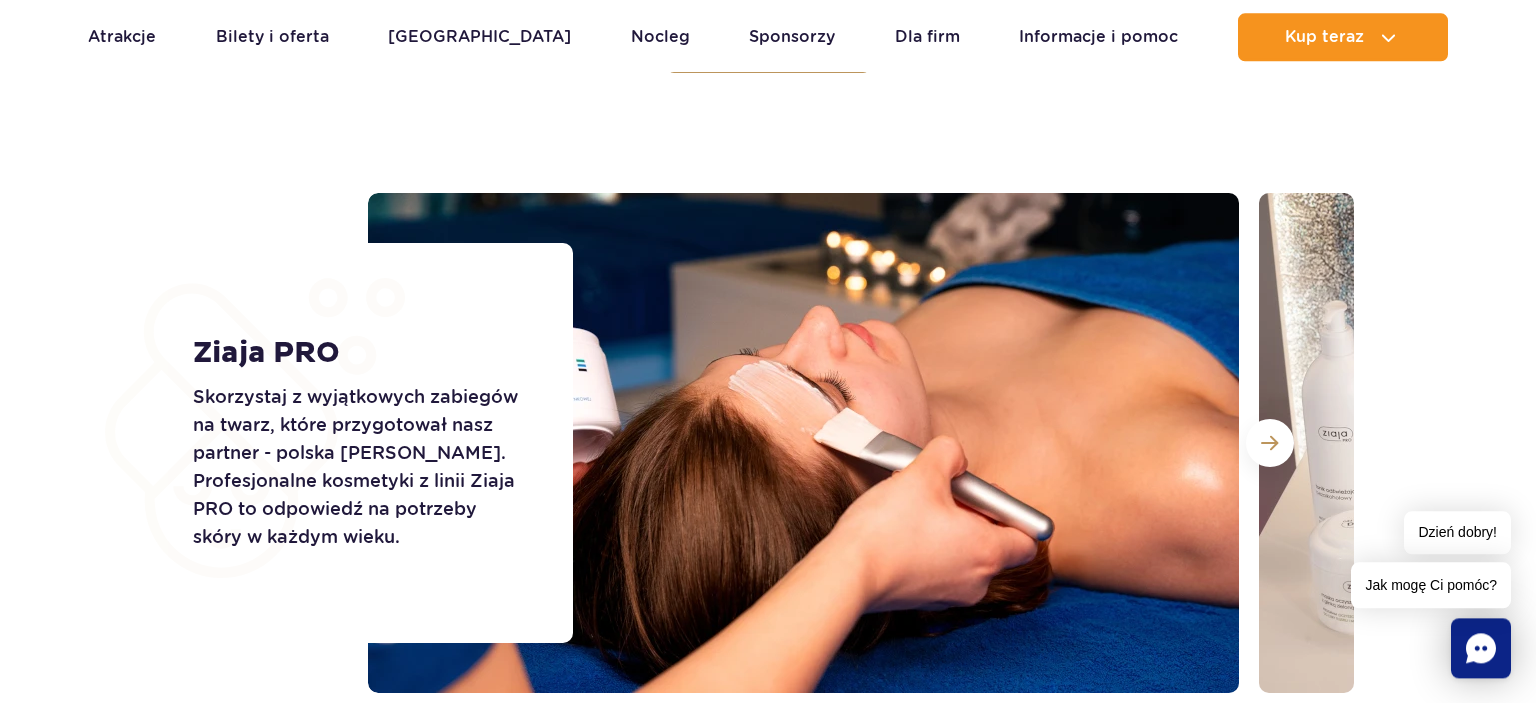 scroll, scrollTop: 2756, scrollLeft: 0, axis: vertical 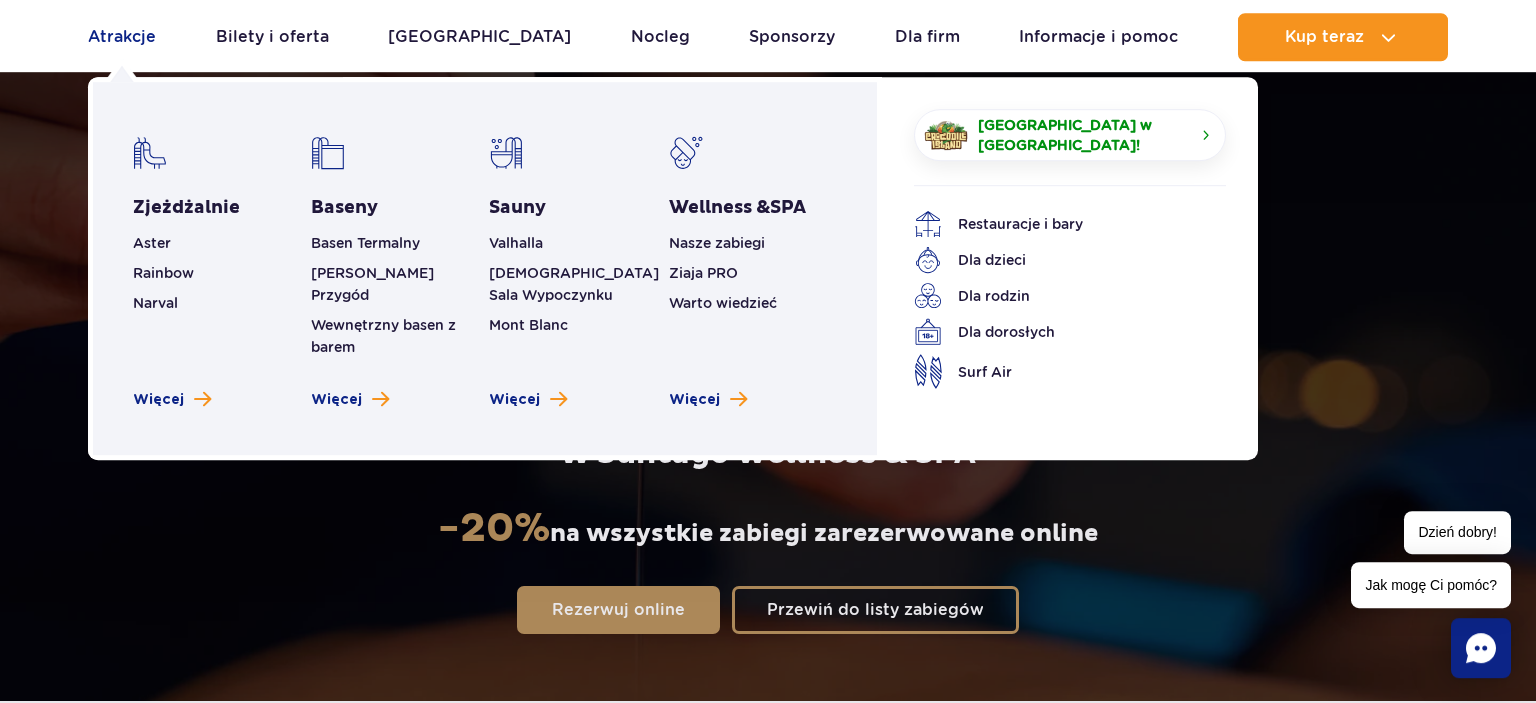 click on "Atrakcje" at bounding box center (122, 37) 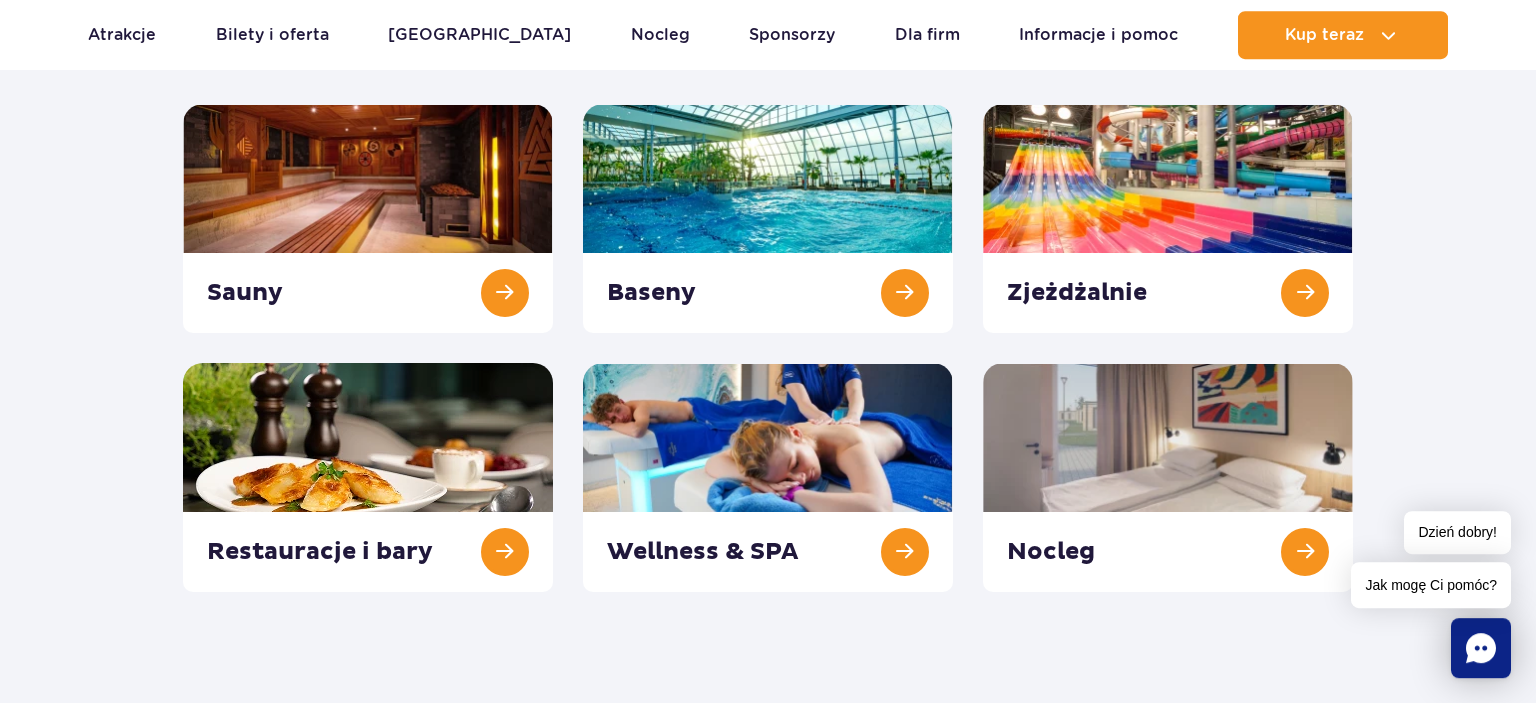 scroll, scrollTop: 316, scrollLeft: 0, axis: vertical 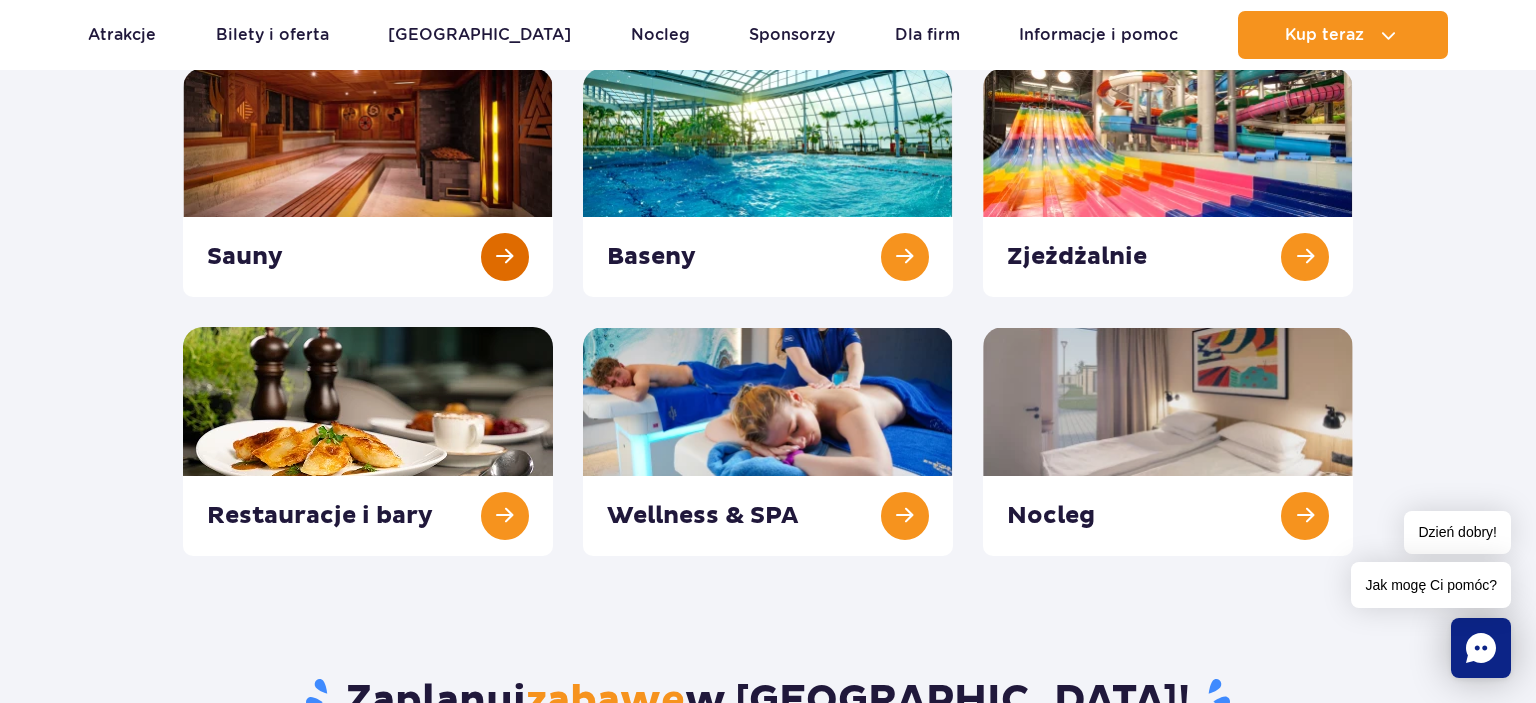 click at bounding box center (368, 182) 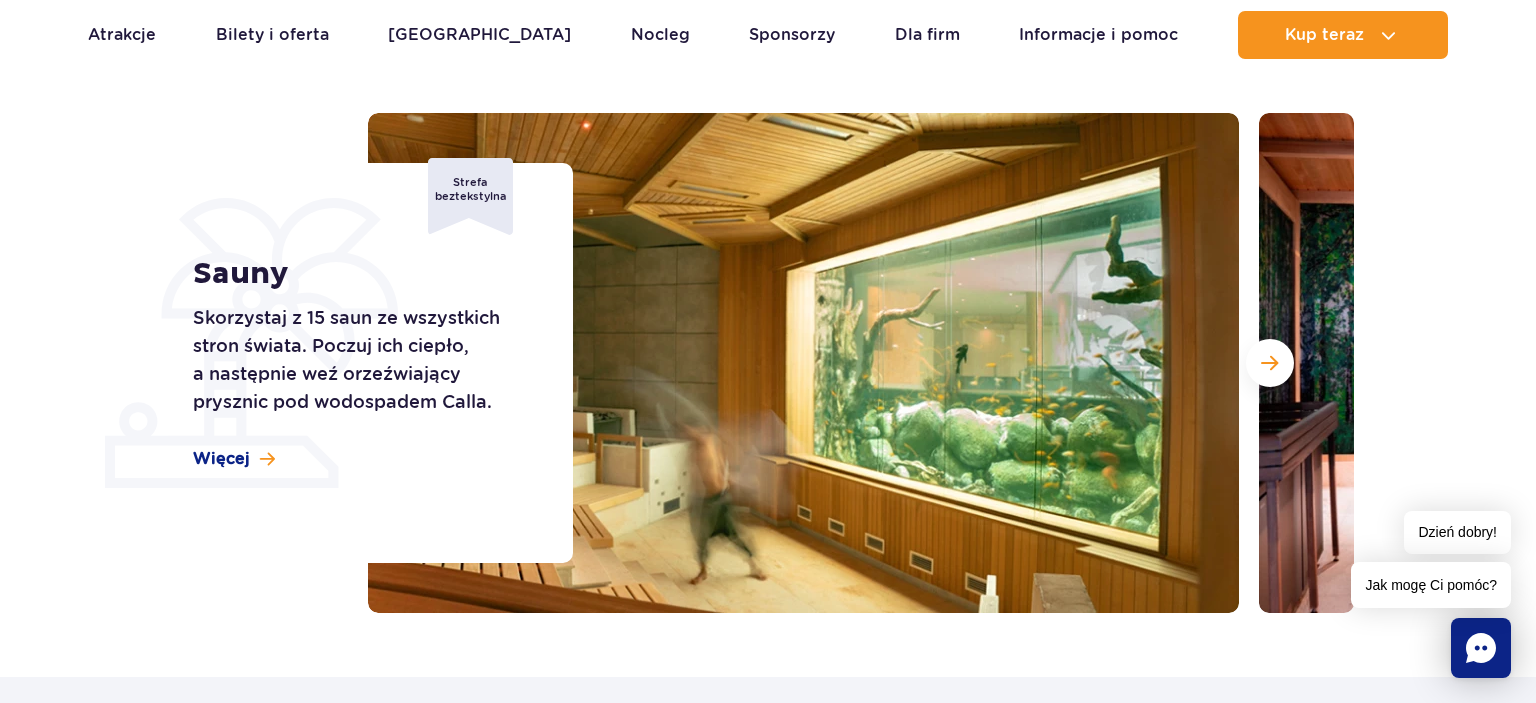 scroll, scrollTop: 105, scrollLeft: 0, axis: vertical 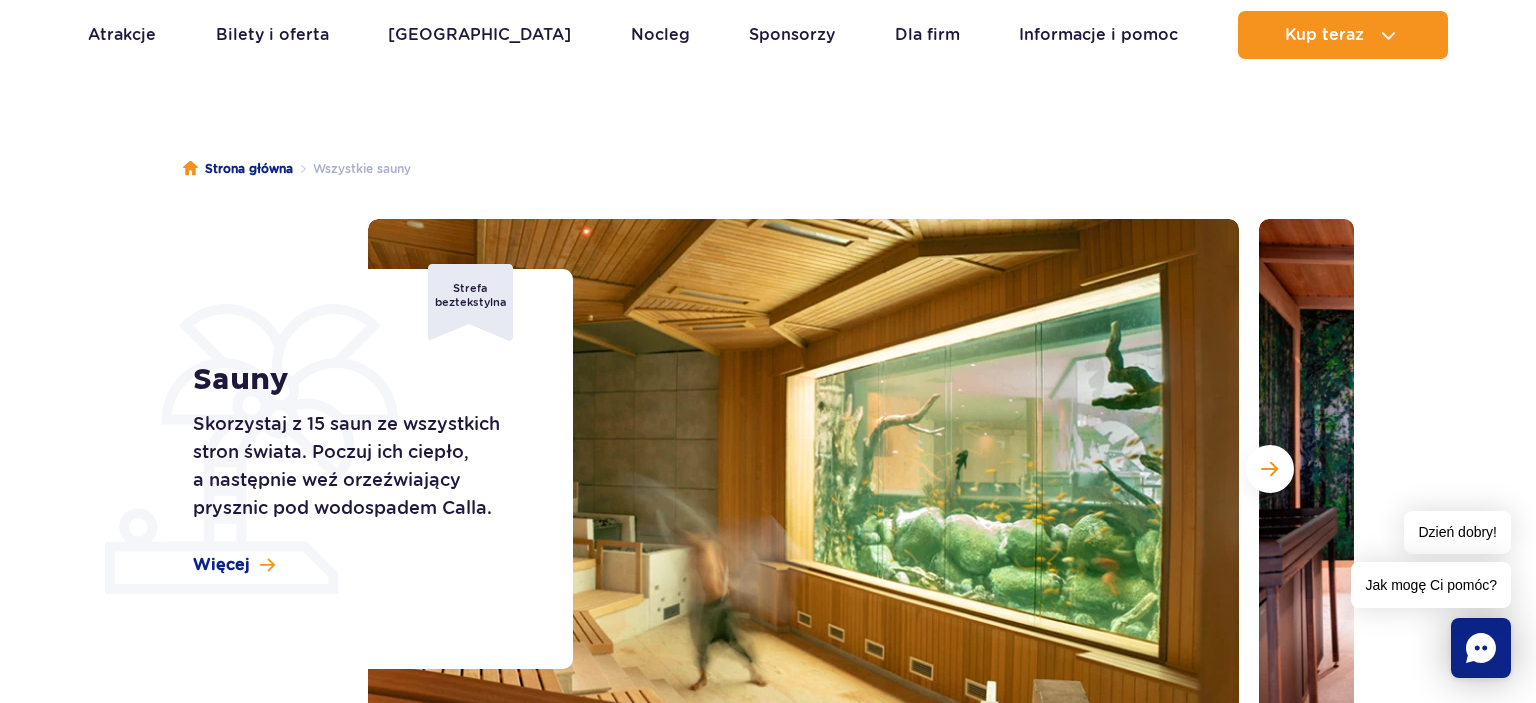 click at bounding box center (861, 469) 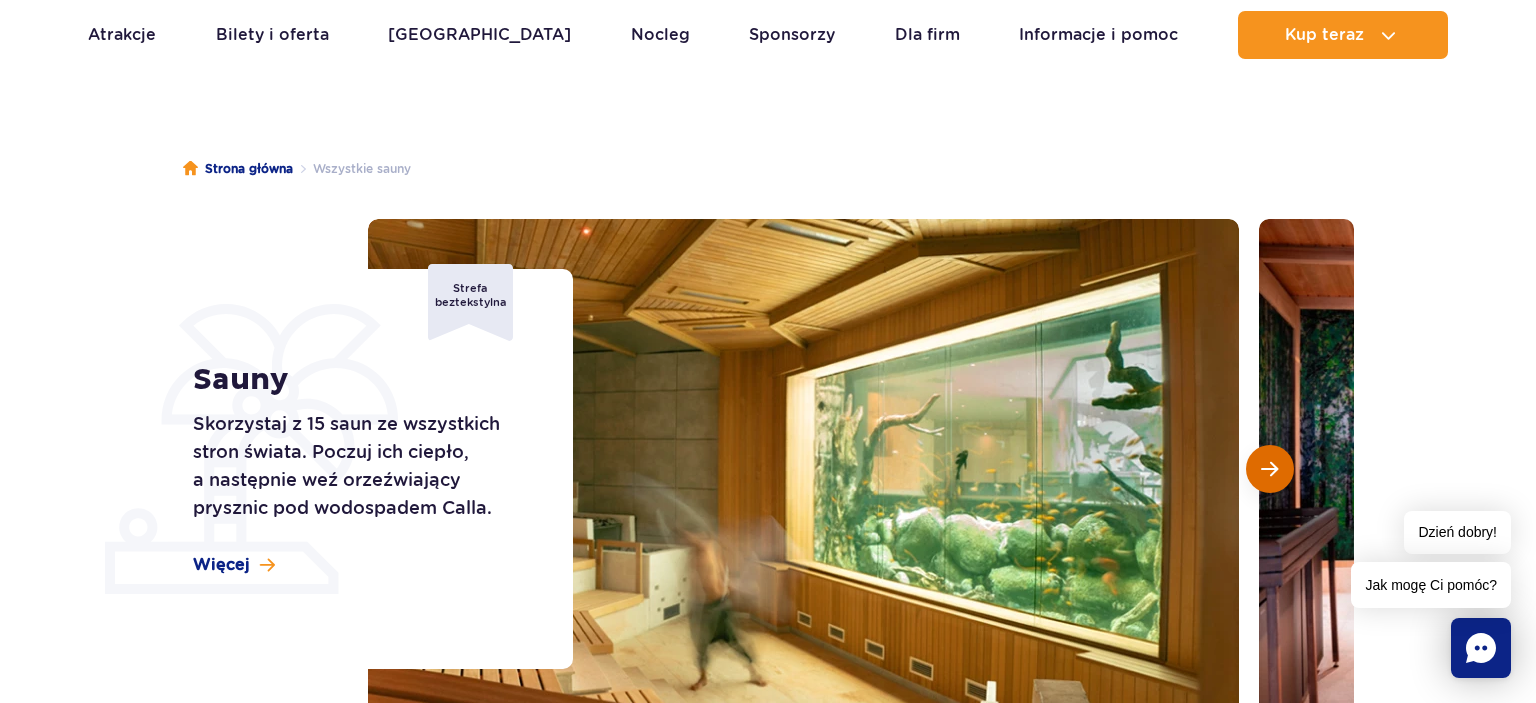 click at bounding box center [1270, 469] 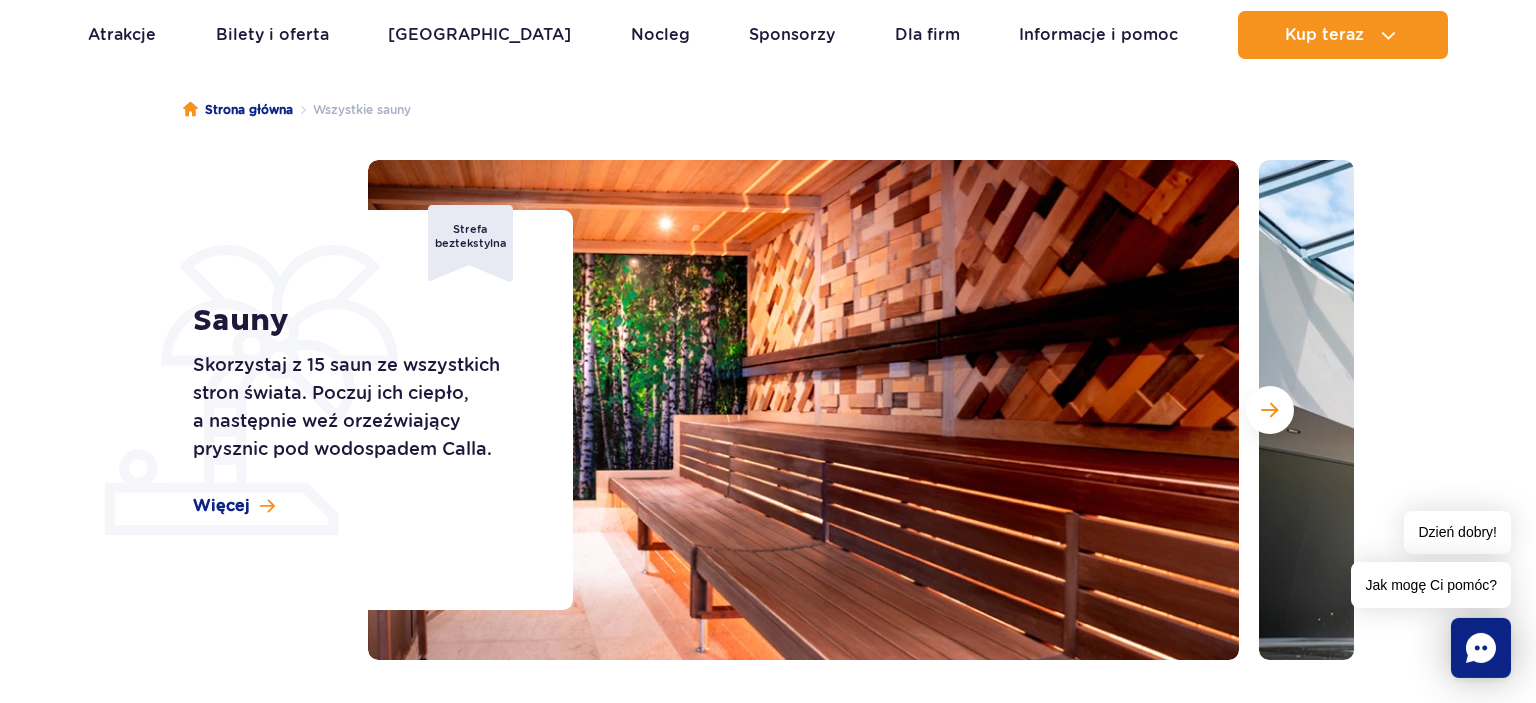 scroll, scrollTop: 211, scrollLeft: 0, axis: vertical 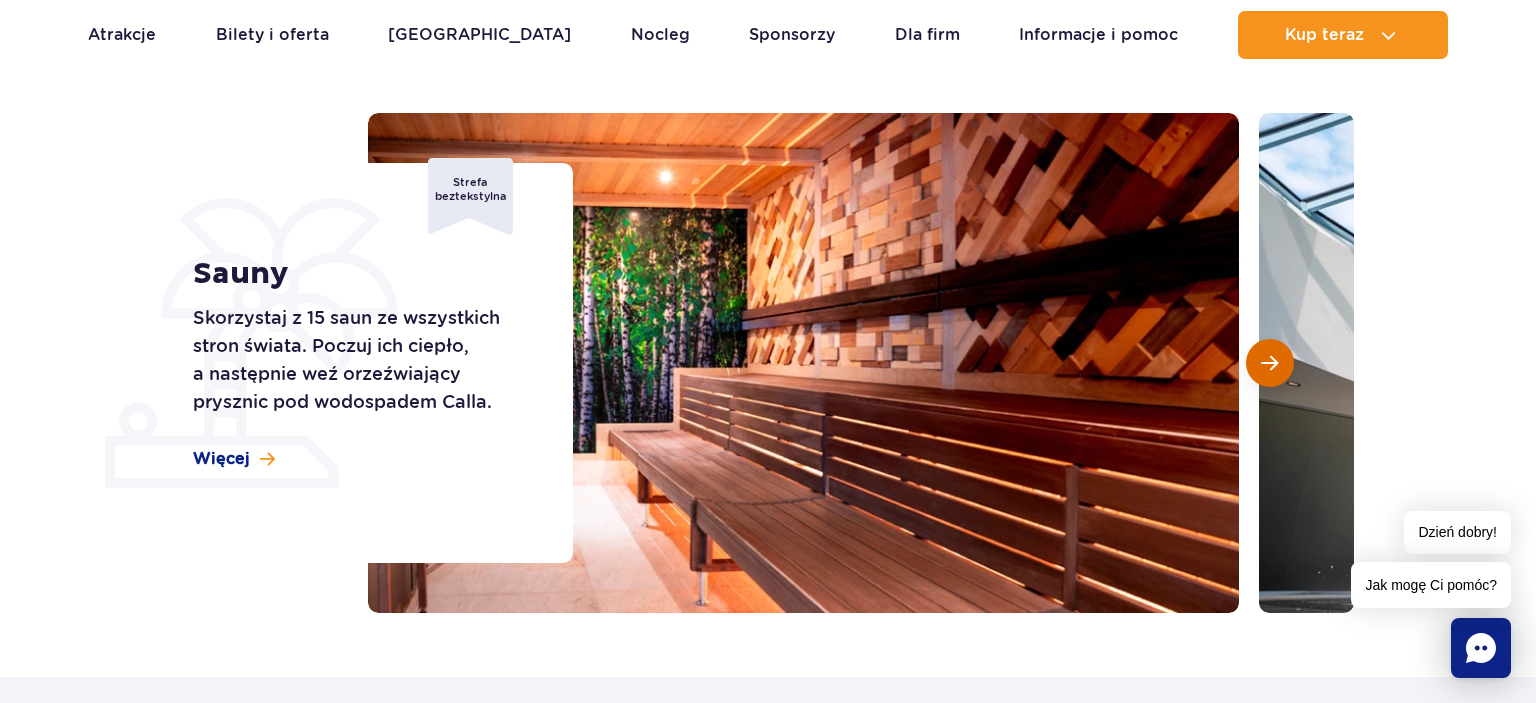 click at bounding box center (1270, 363) 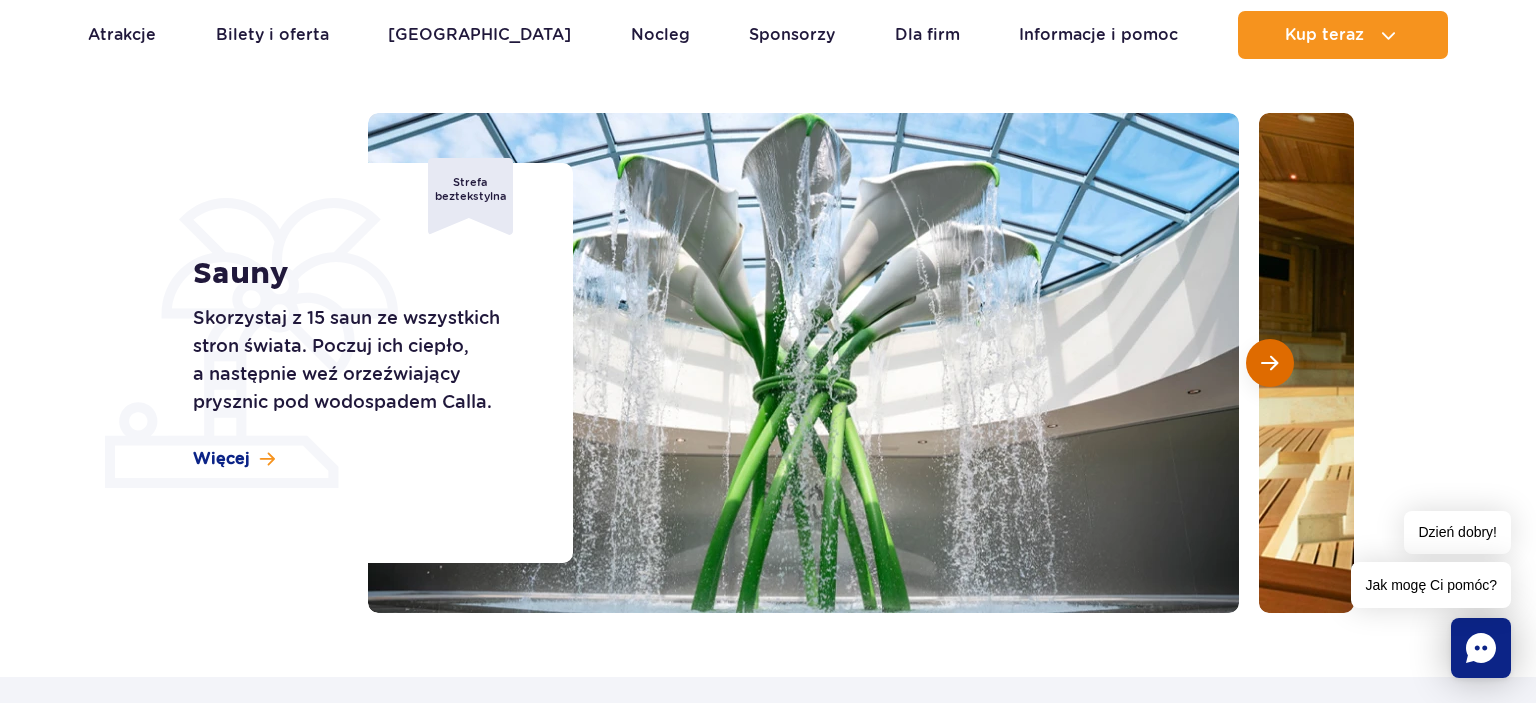 click at bounding box center [1270, 363] 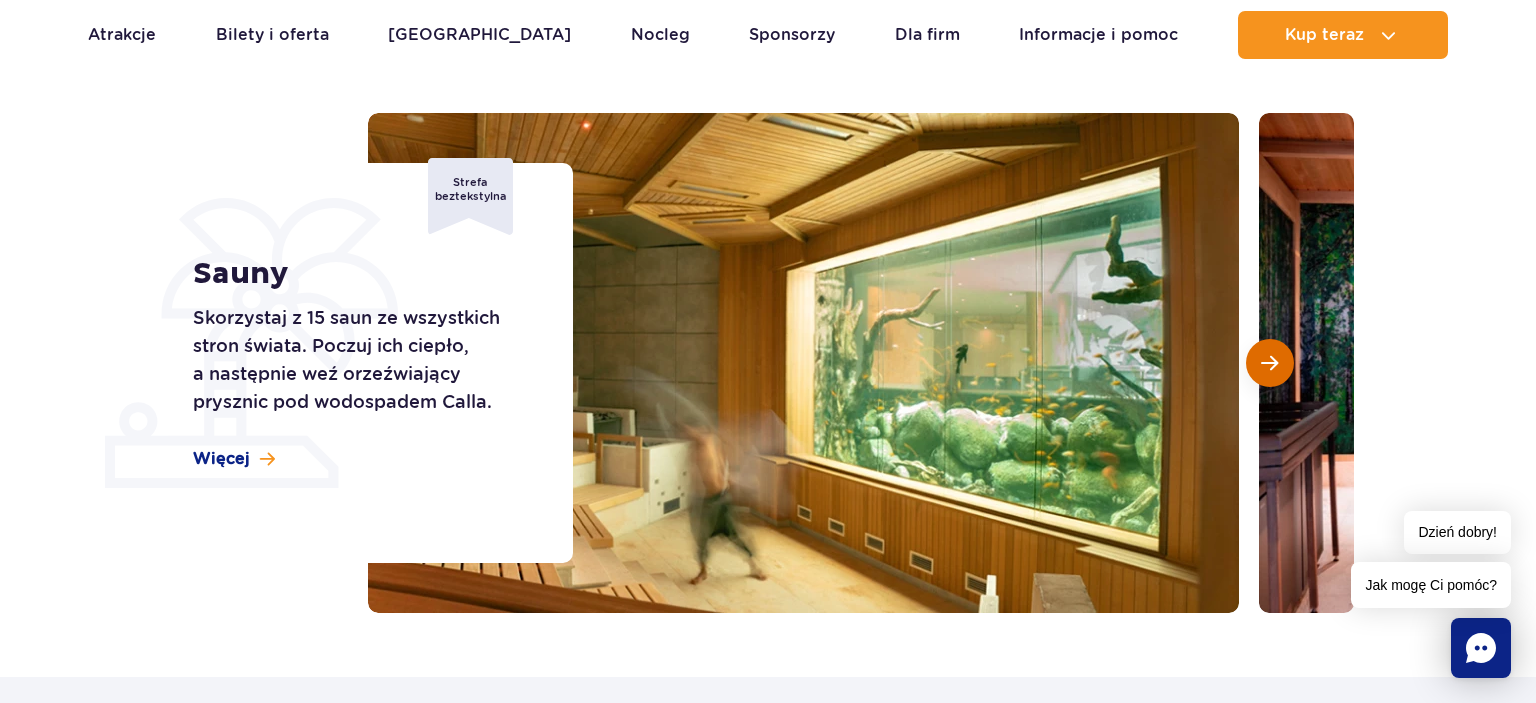 click at bounding box center [1270, 363] 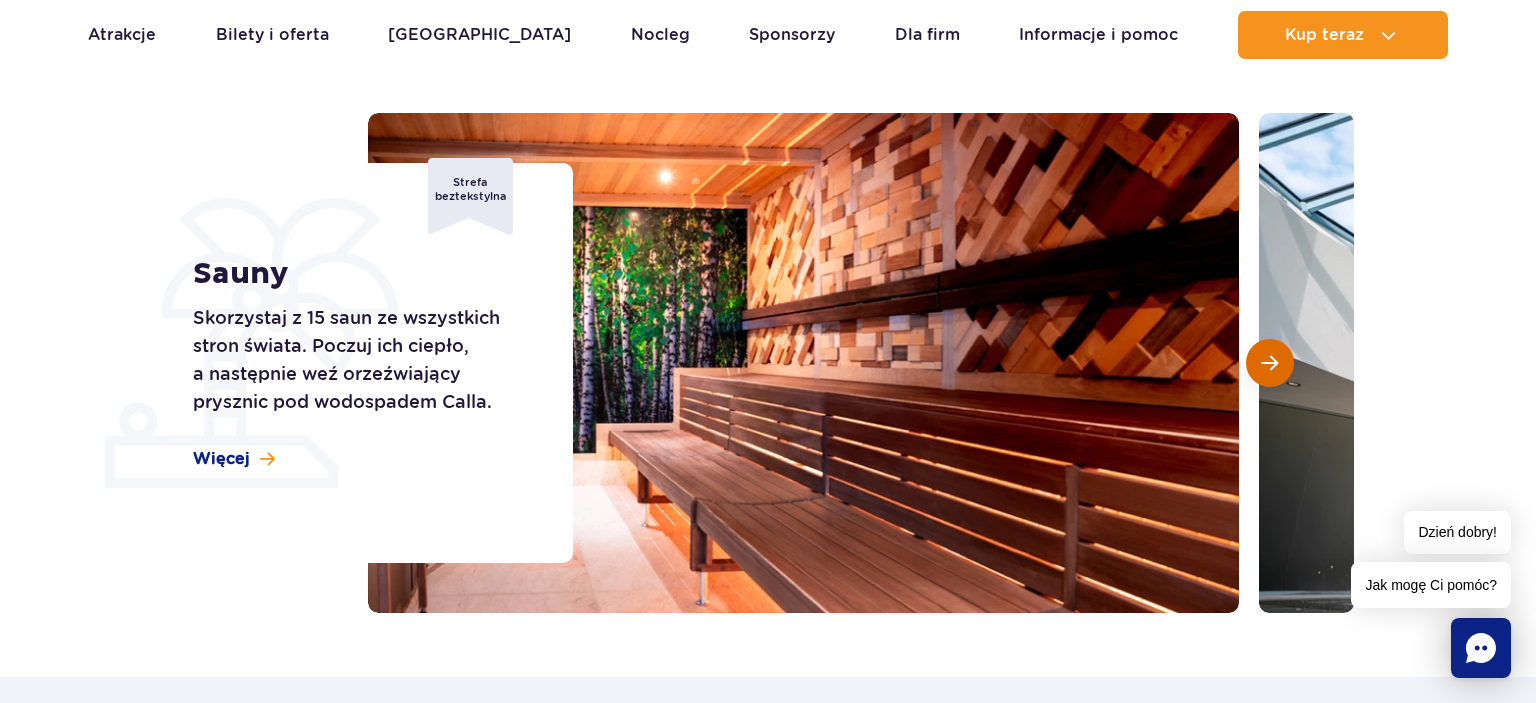 click at bounding box center (1270, 363) 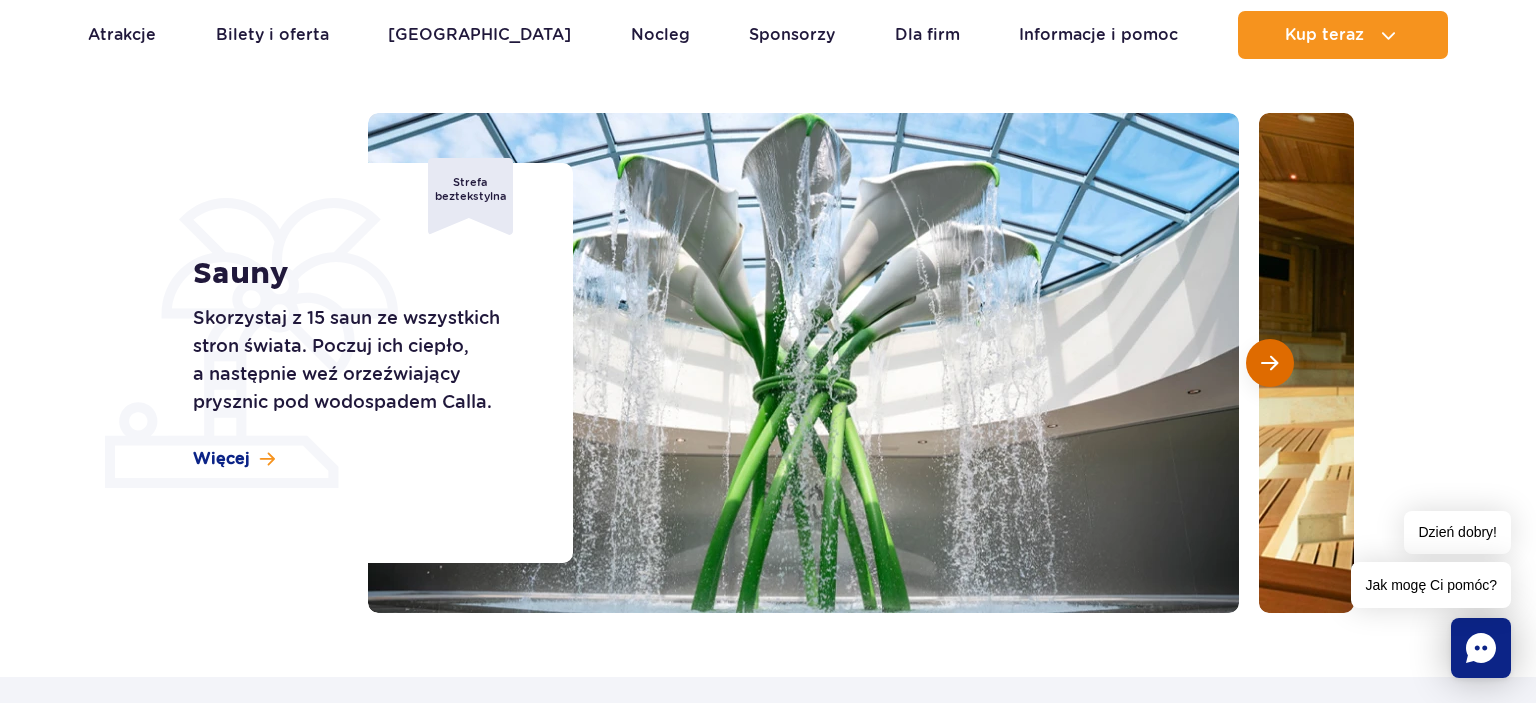 click at bounding box center (1270, 363) 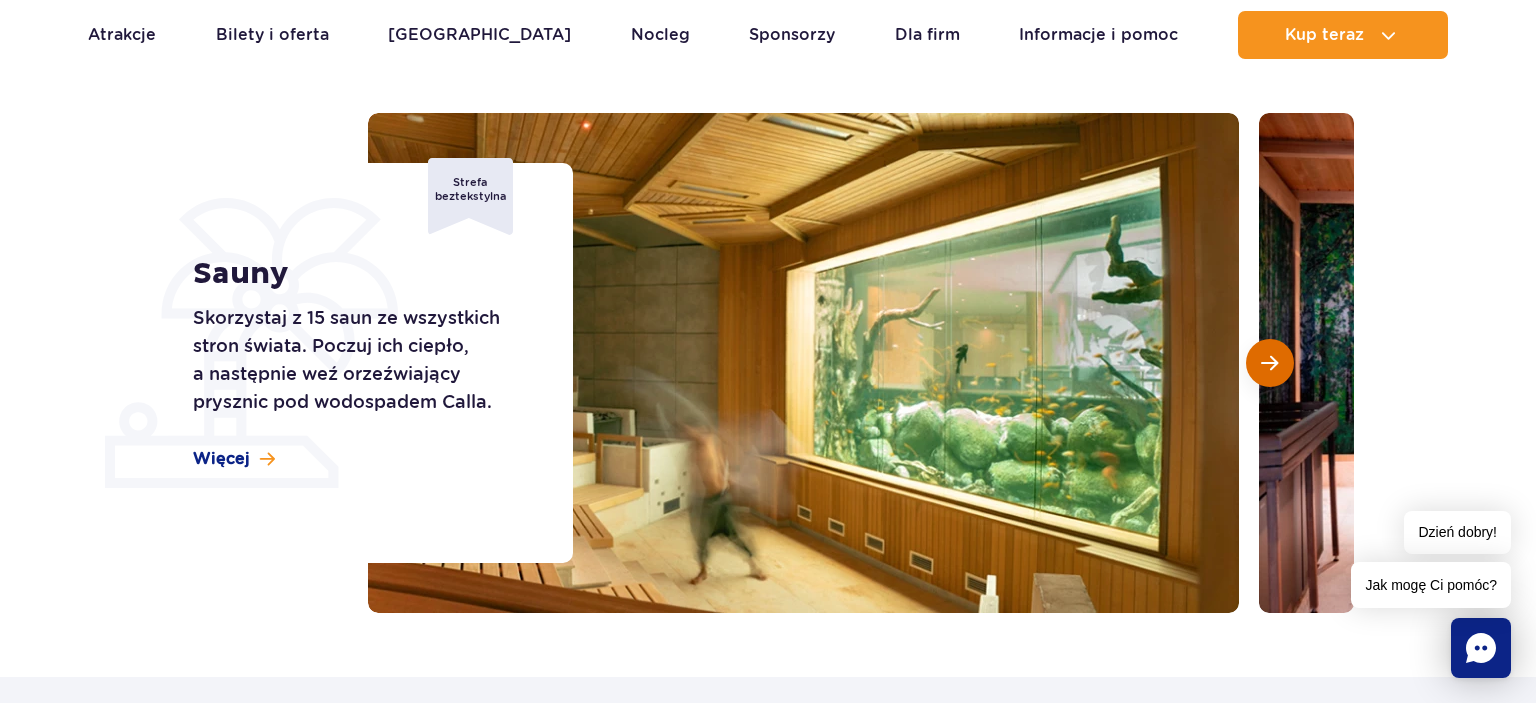 click at bounding box center (1270, 363) 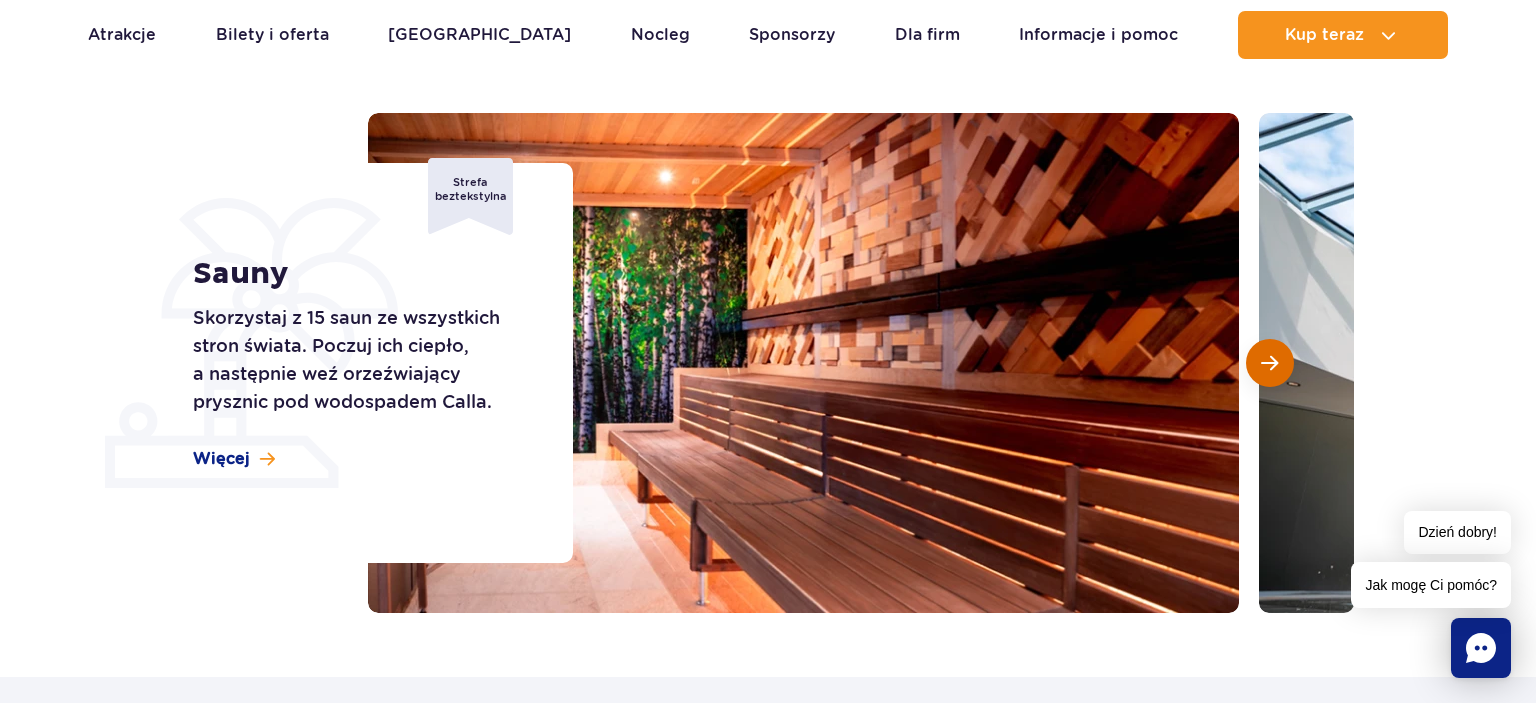 click at bounding box center (1270, 363) 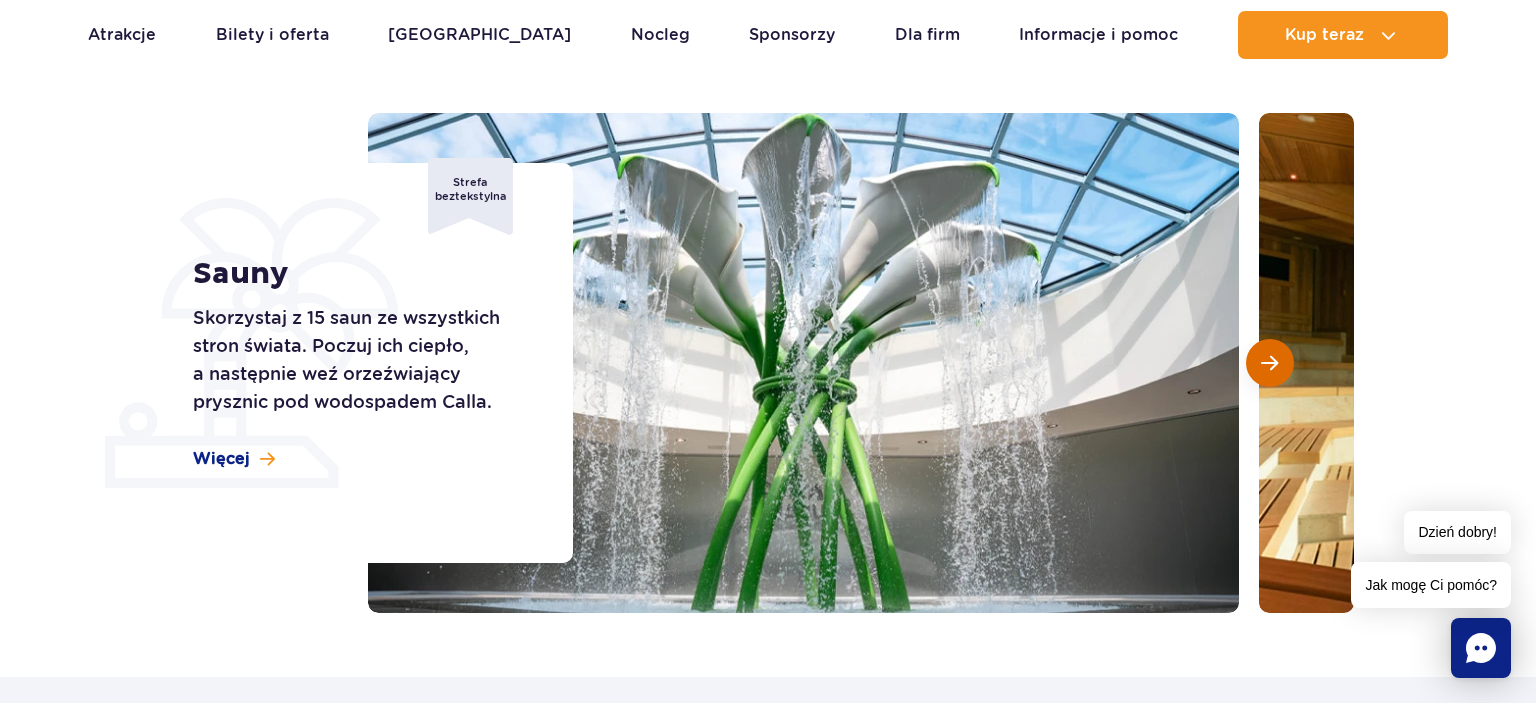 click at bounding box center [1270, 363] 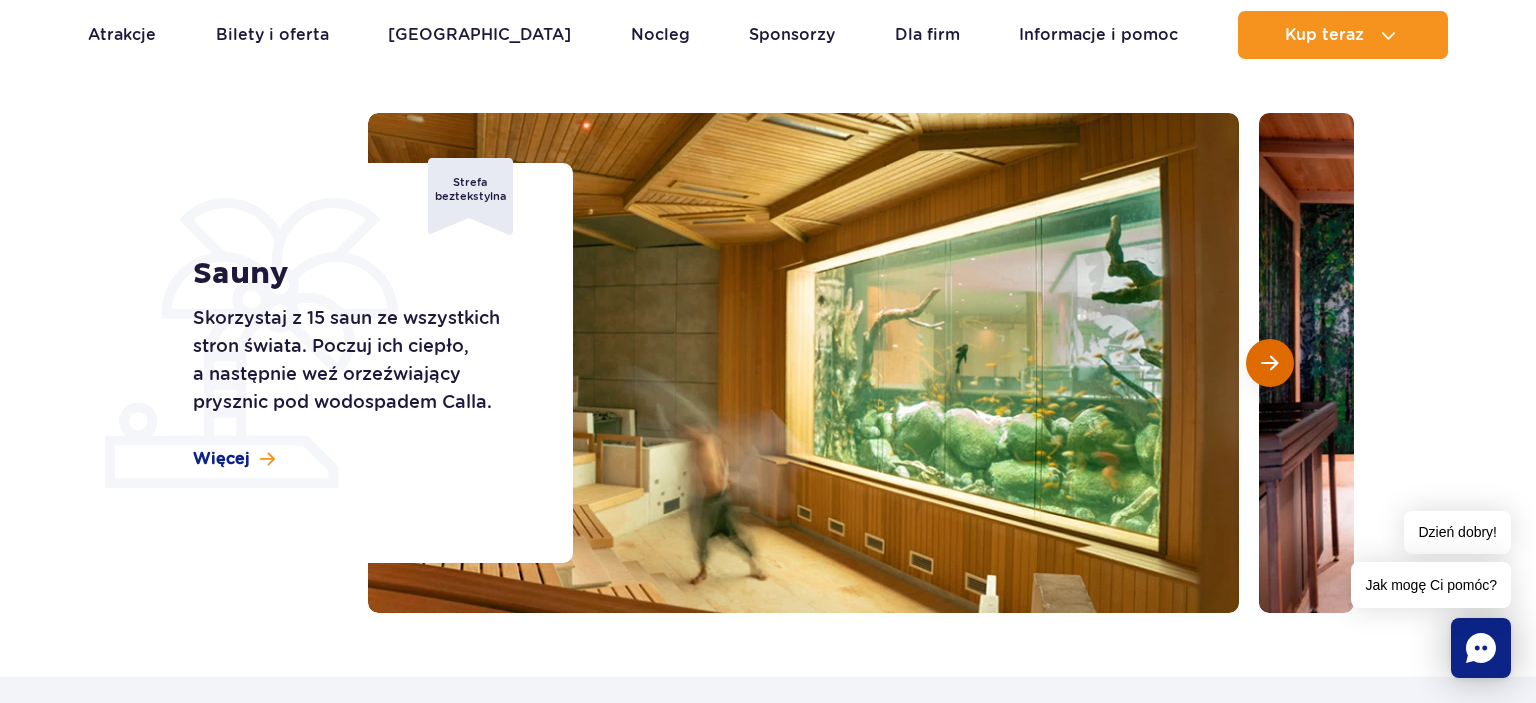 click at bounding box center (1270, 363) 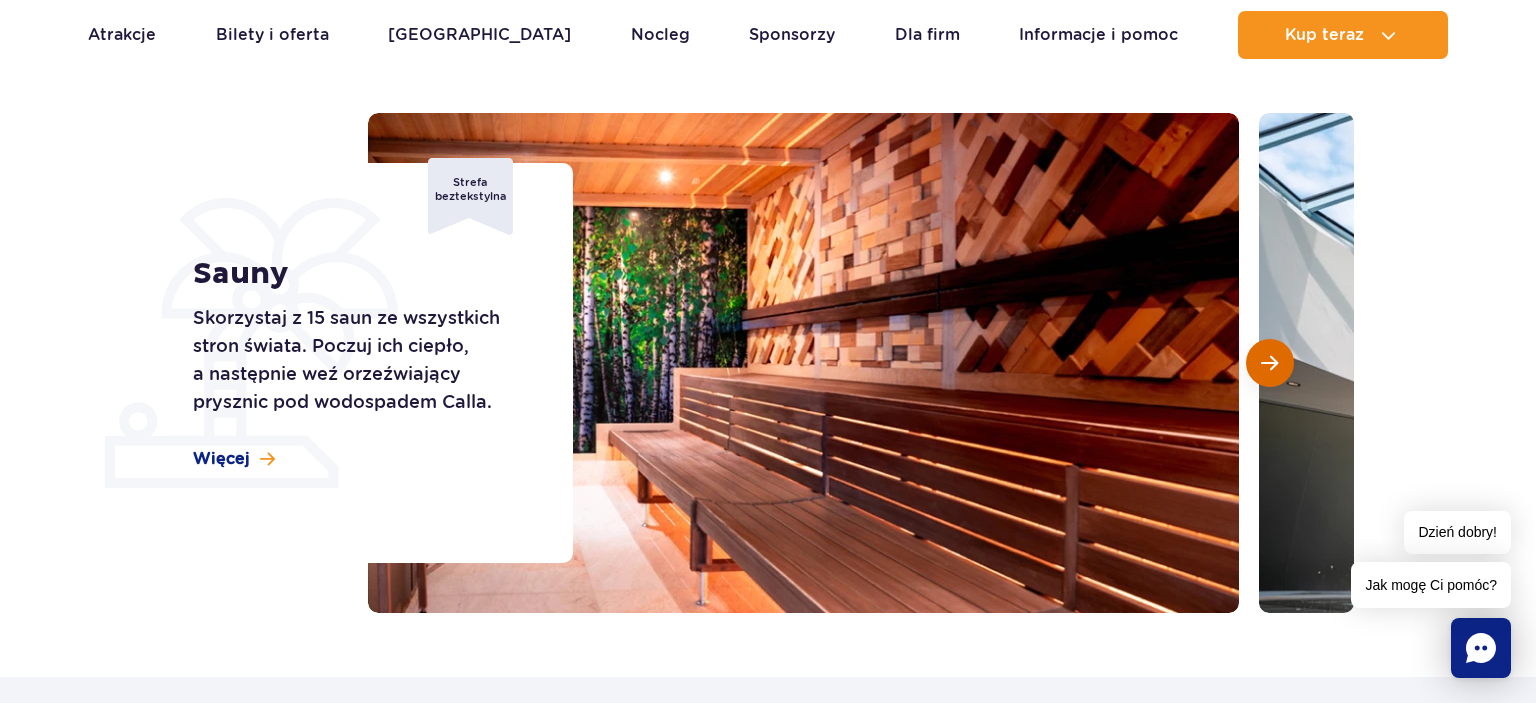 click at bounding box center [1270, 363] 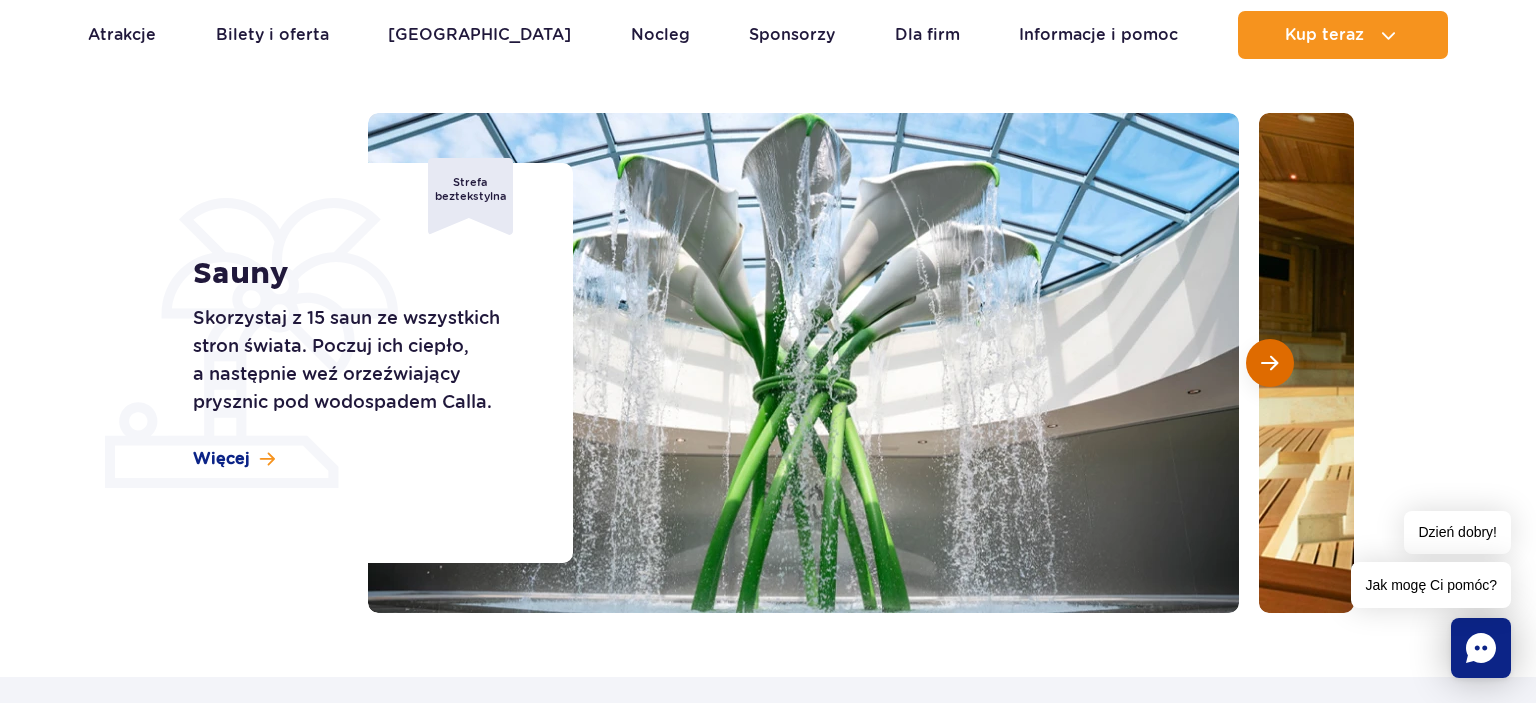click at bounding box center [1270, 363] 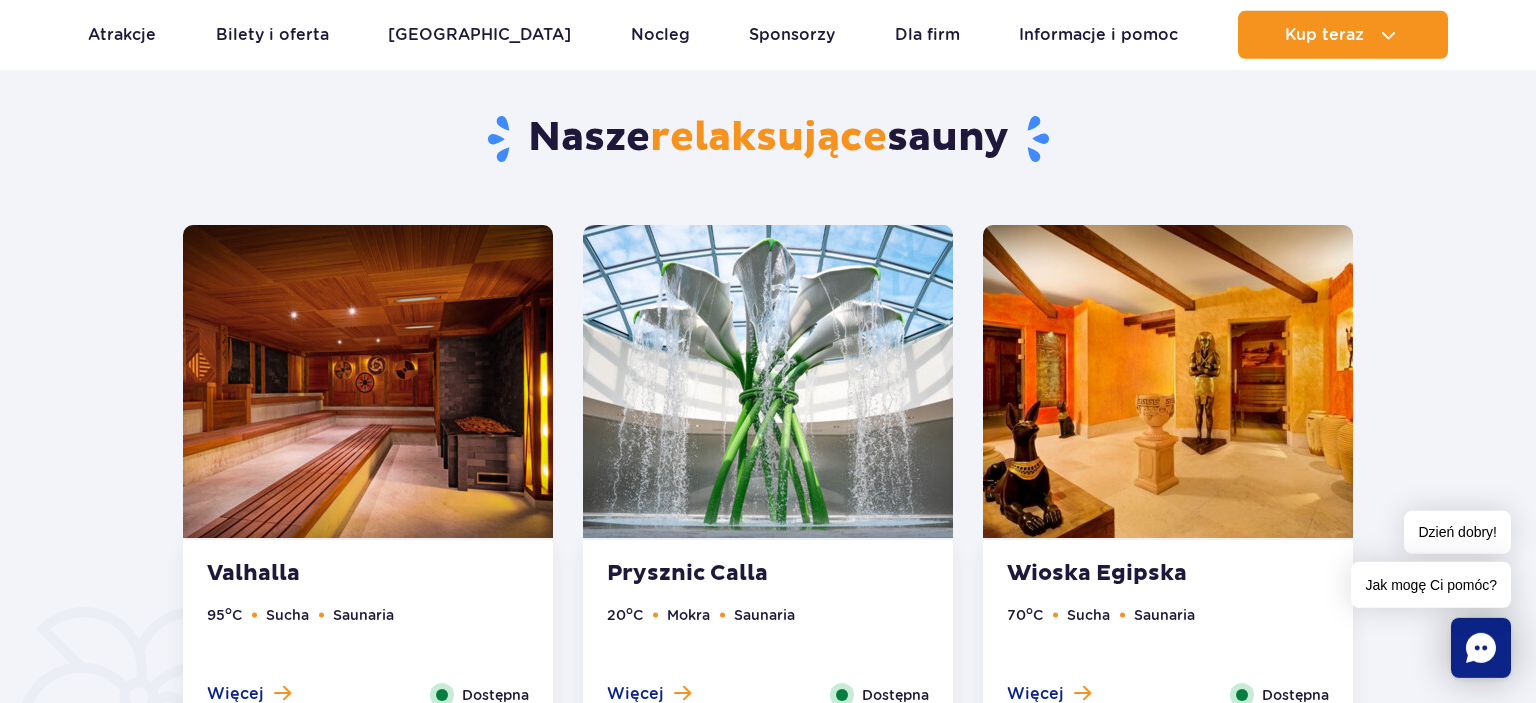 scroll, scrollTop: 950, scrollLeft: 0, axis: vertical 